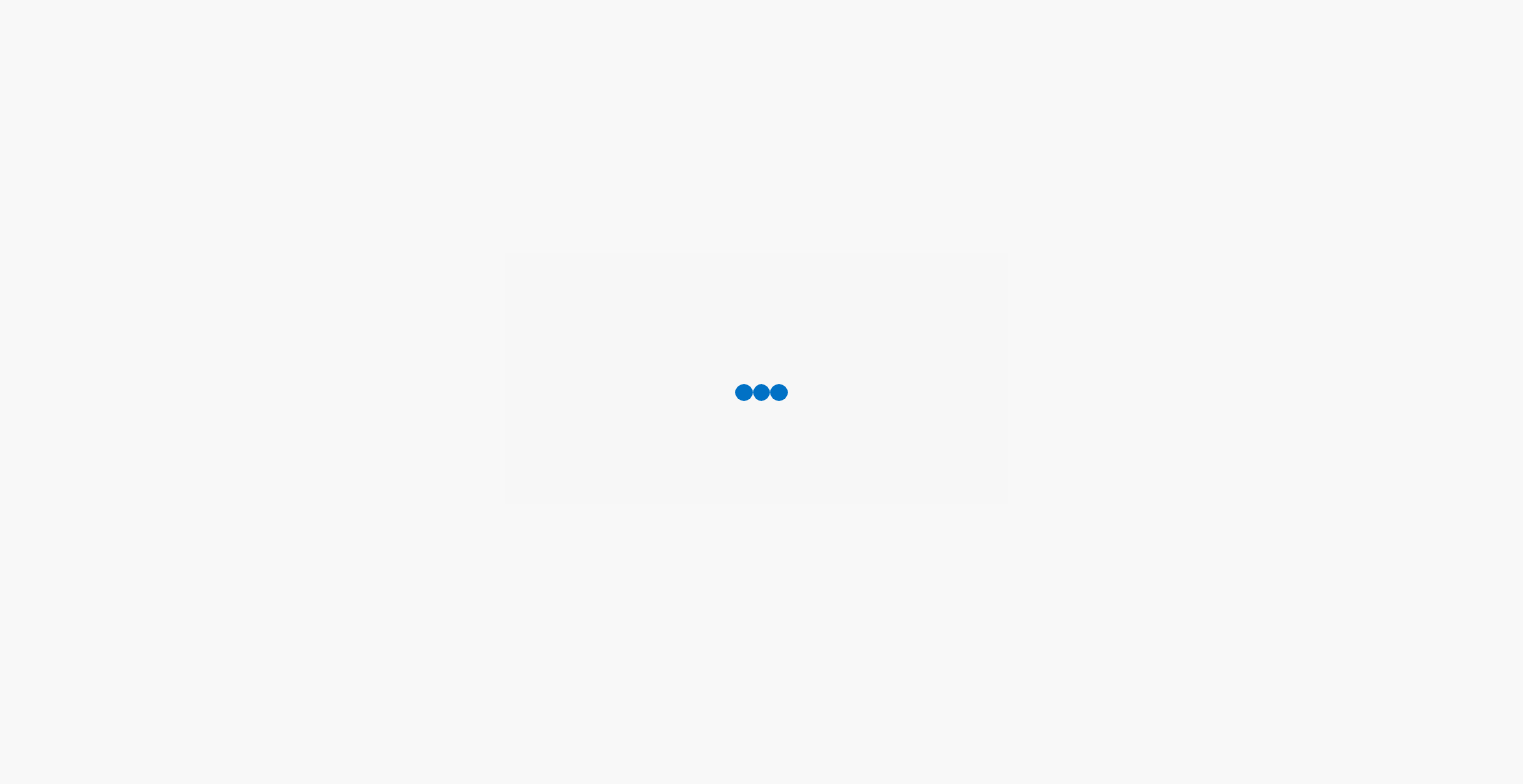 scroll, scrollTop: 0, scrollLeft: 0, axis: both 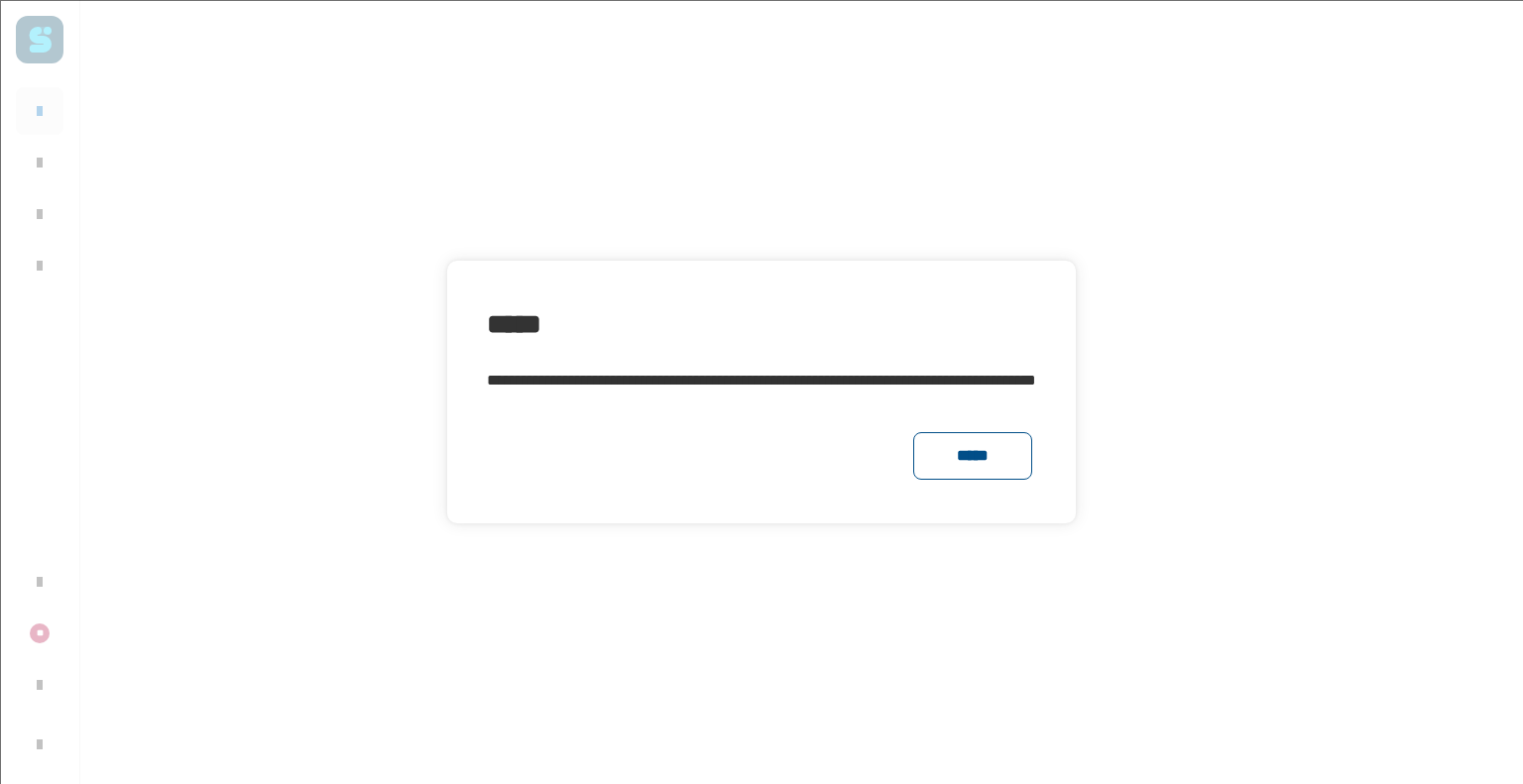 click on "*****" 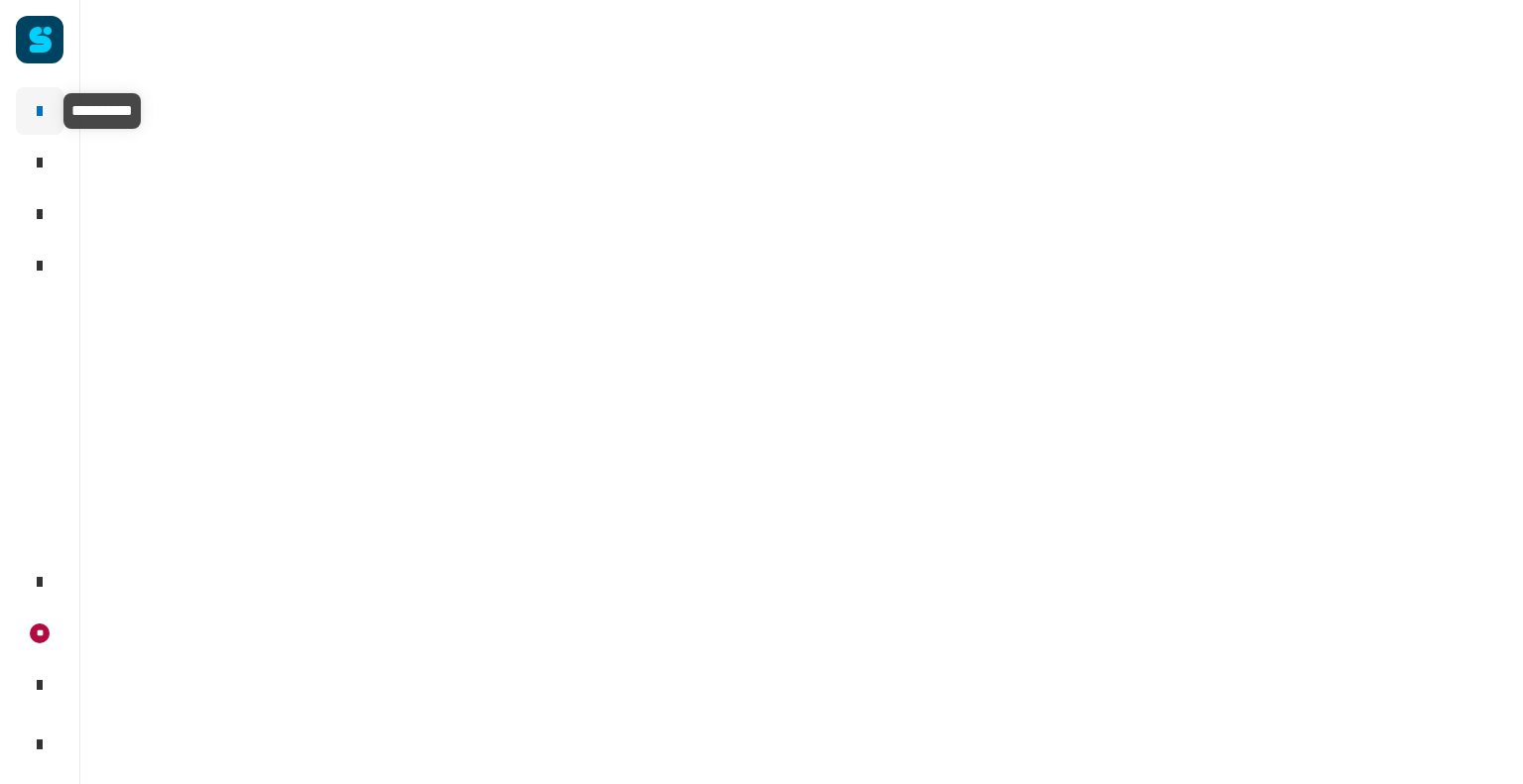 click 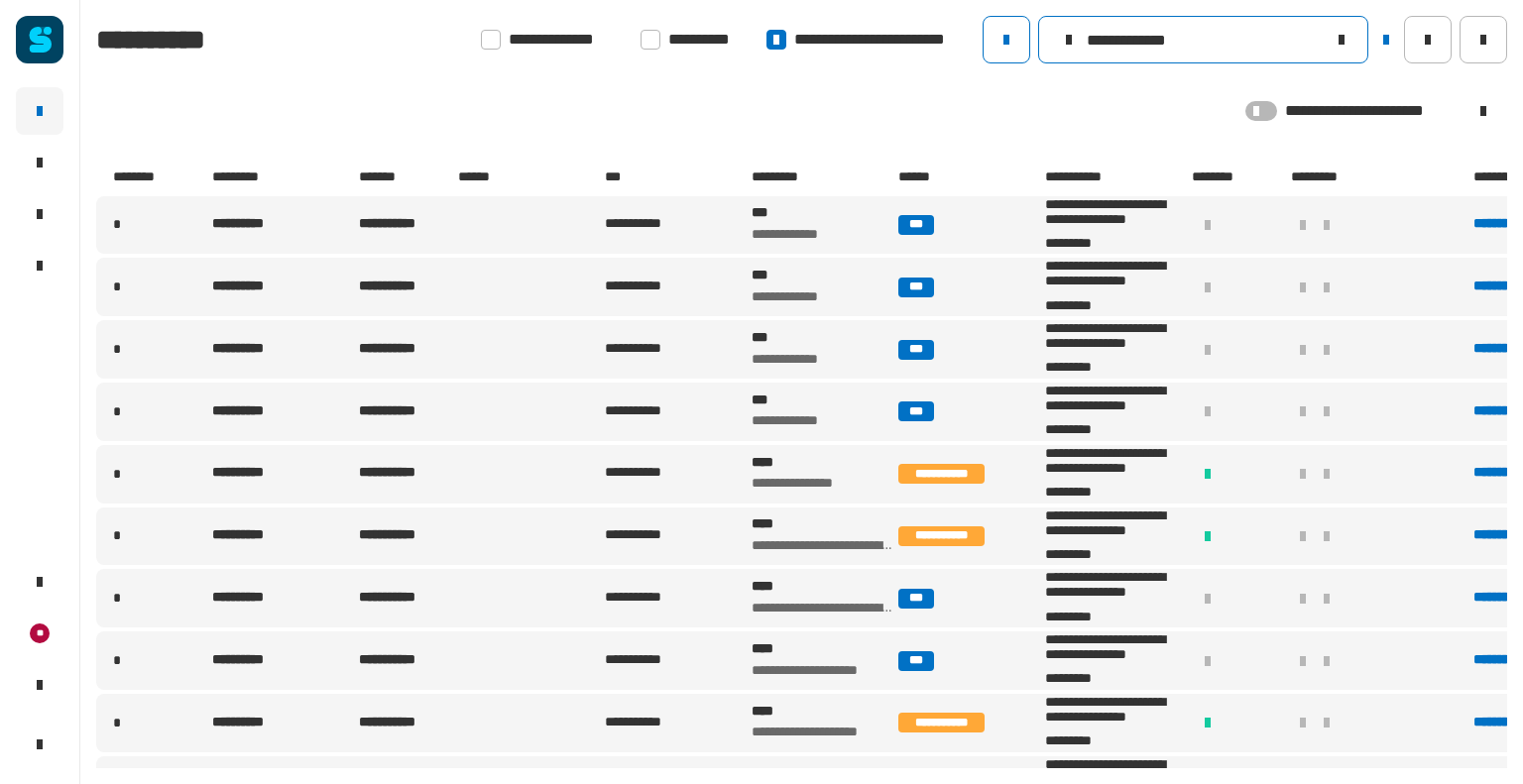 drag, startPoint x: 1206, startPoint y: 39, endPoint x: 1090, endPoint y: 35, distance: 116.06895 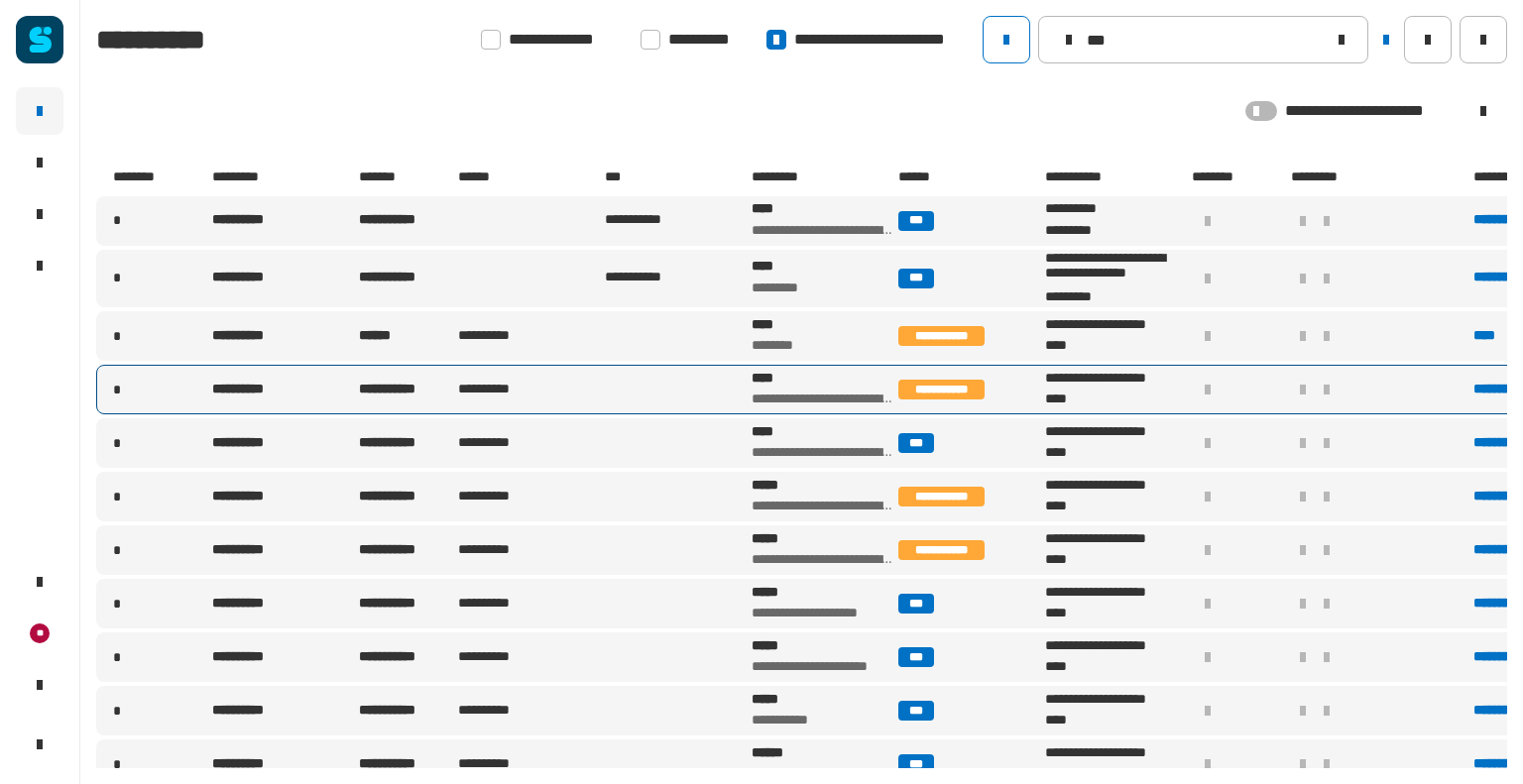 type on "***" 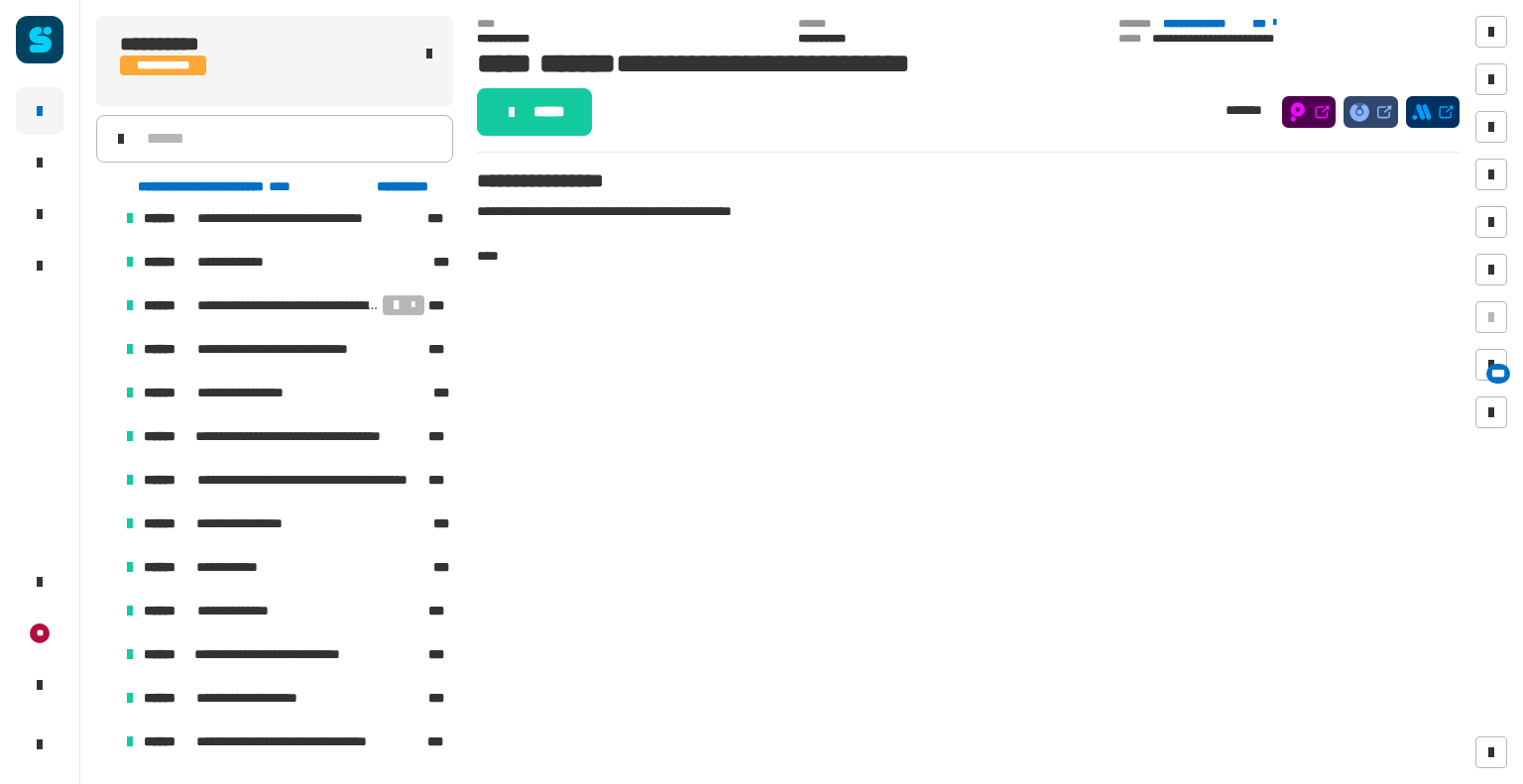 scroll, scrollTop: 1618, scrollLeft: 0, axis: vertical 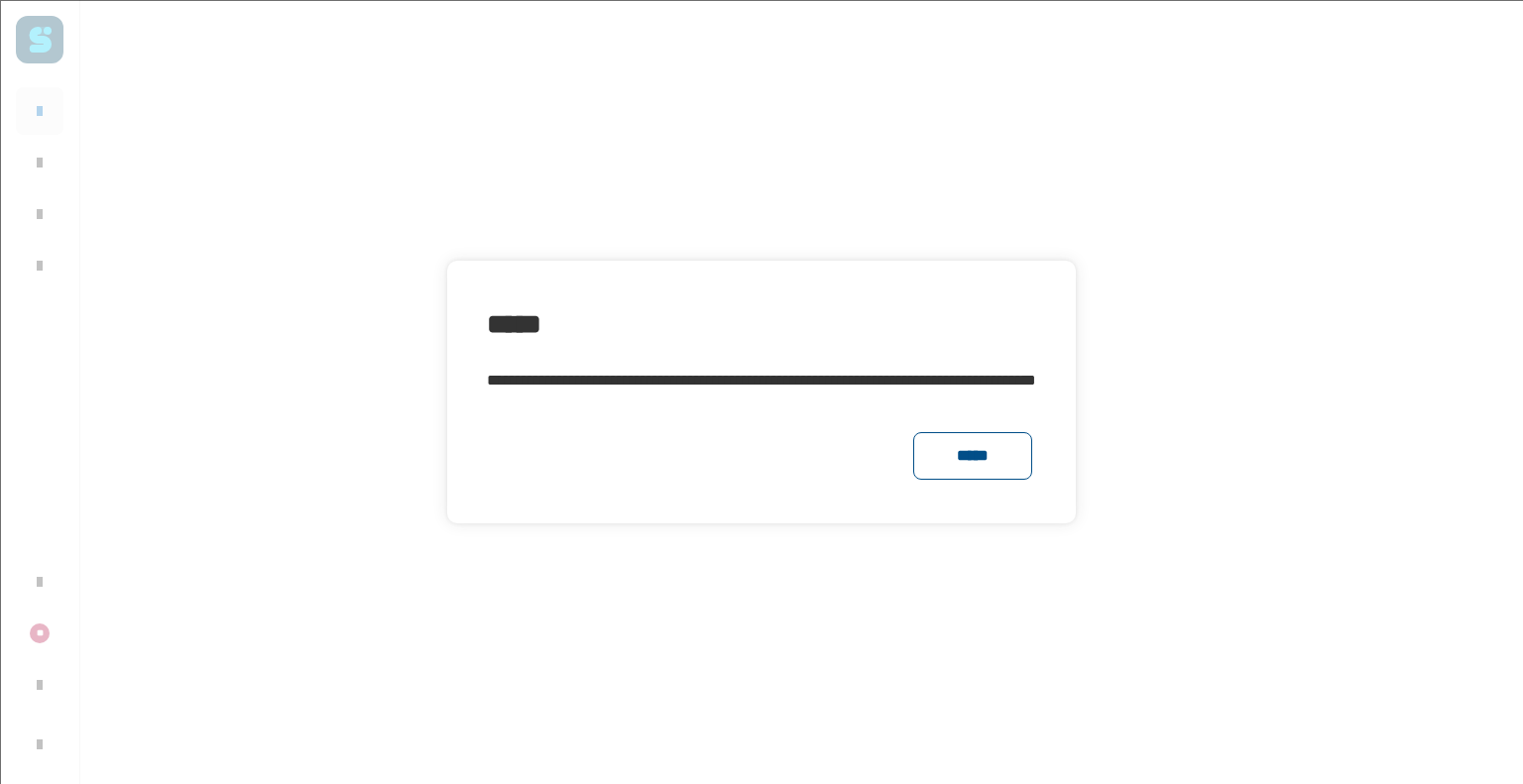 click on "*****" 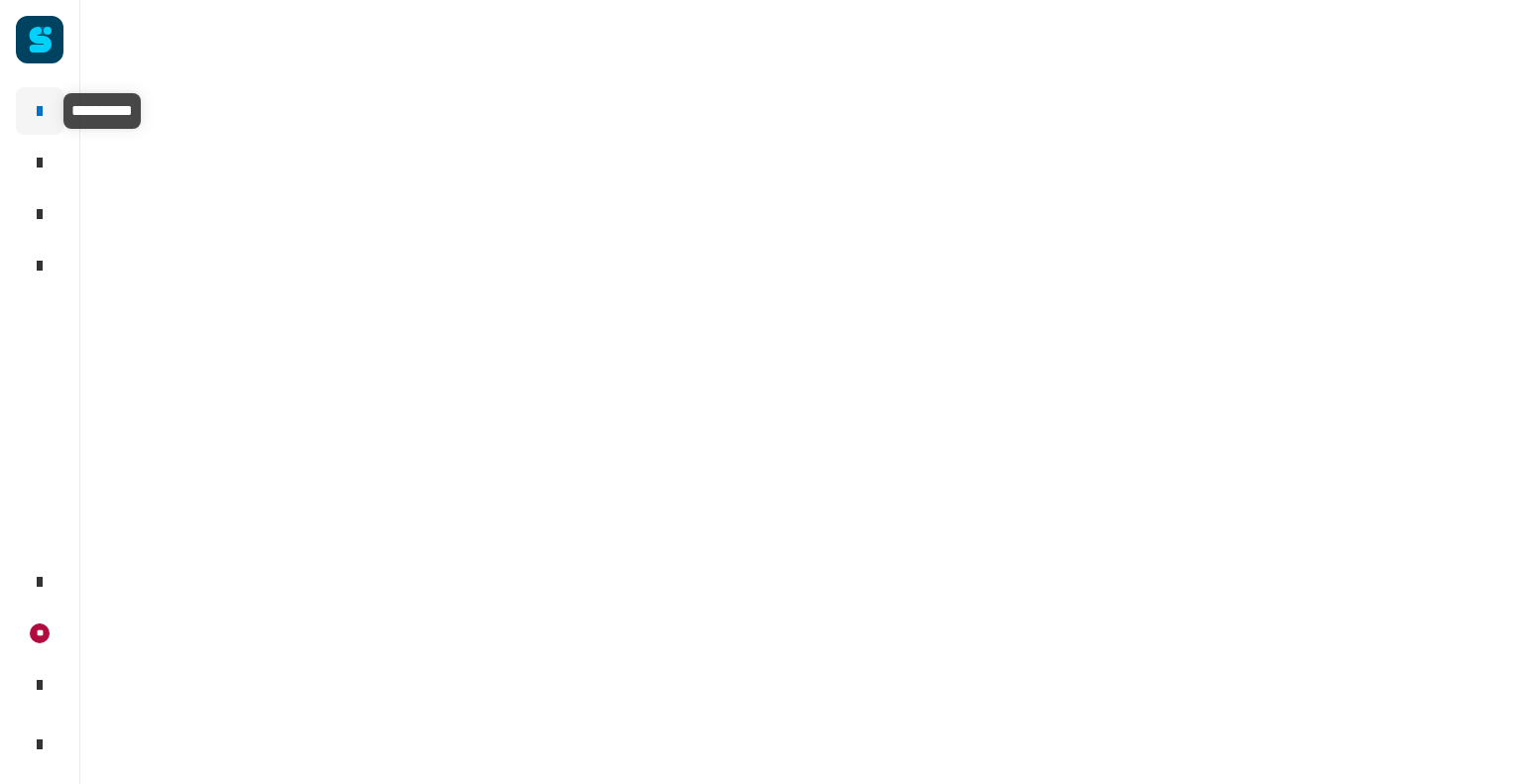 click 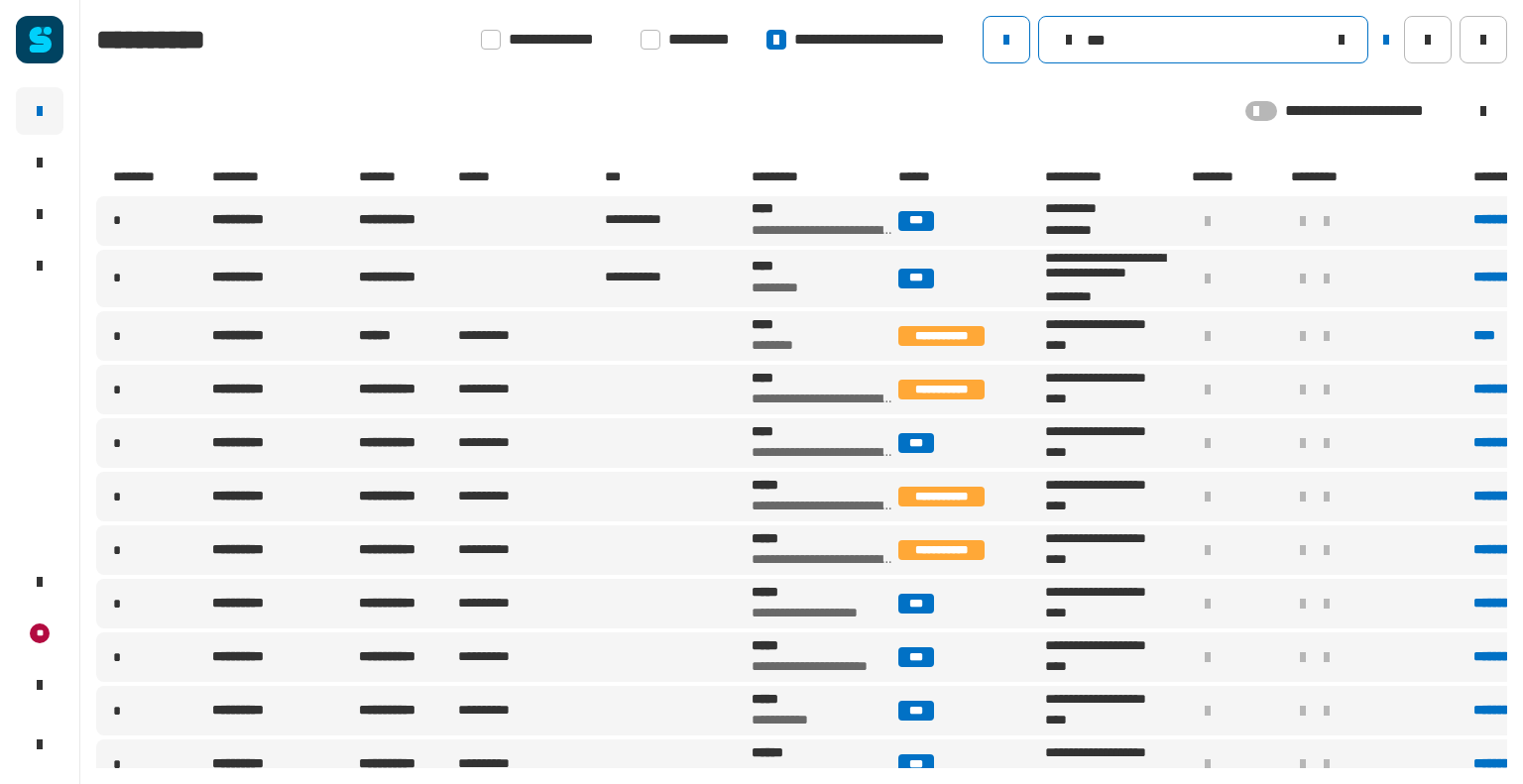drag, startPoint x: 1141, startPoint y: 55, endPoint x: 1086, endPoint y: 30, distance: 60.41523 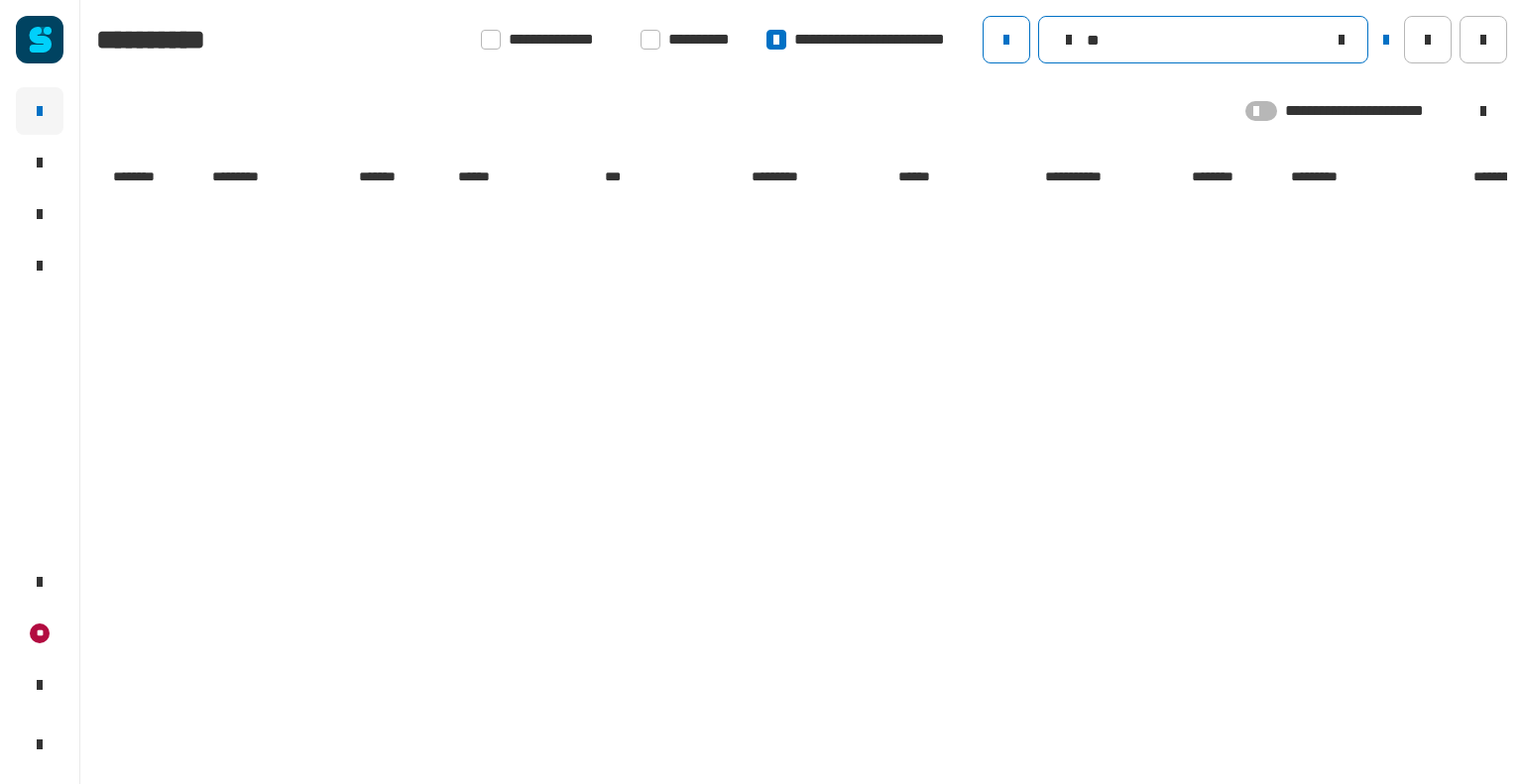 type on "*" 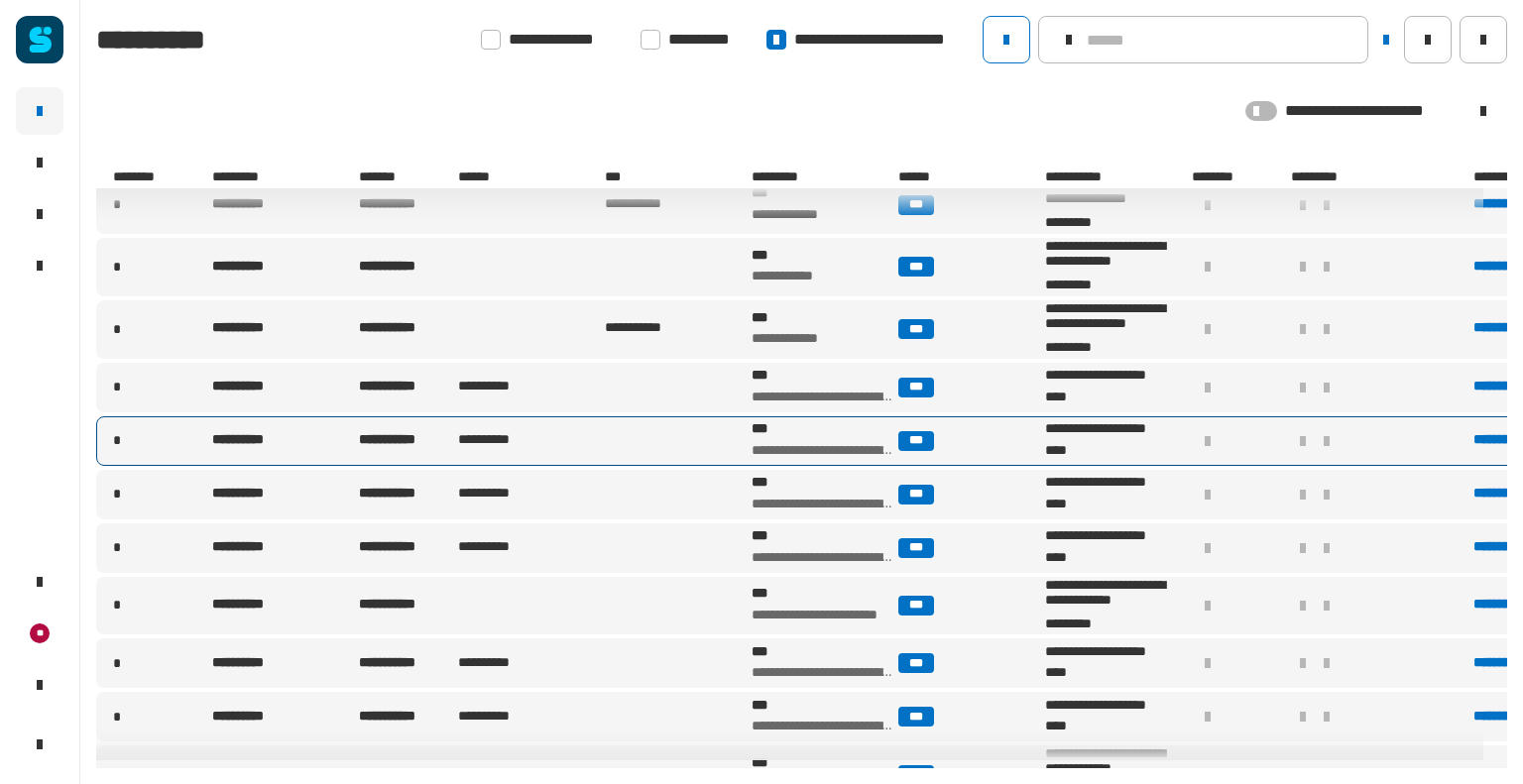 scroll, scrollTop: 595, scrollLeft: 0, axis: vertical 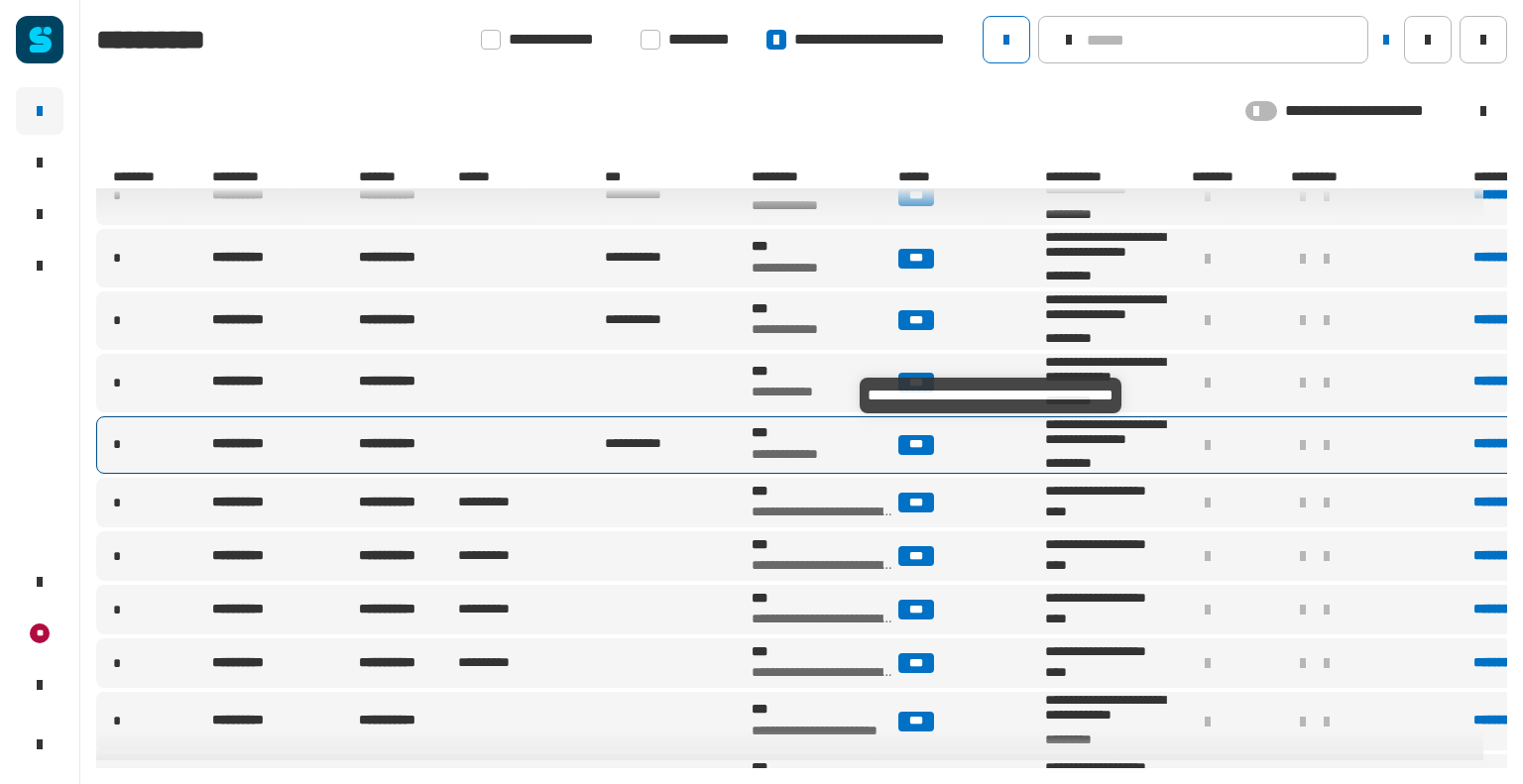 type 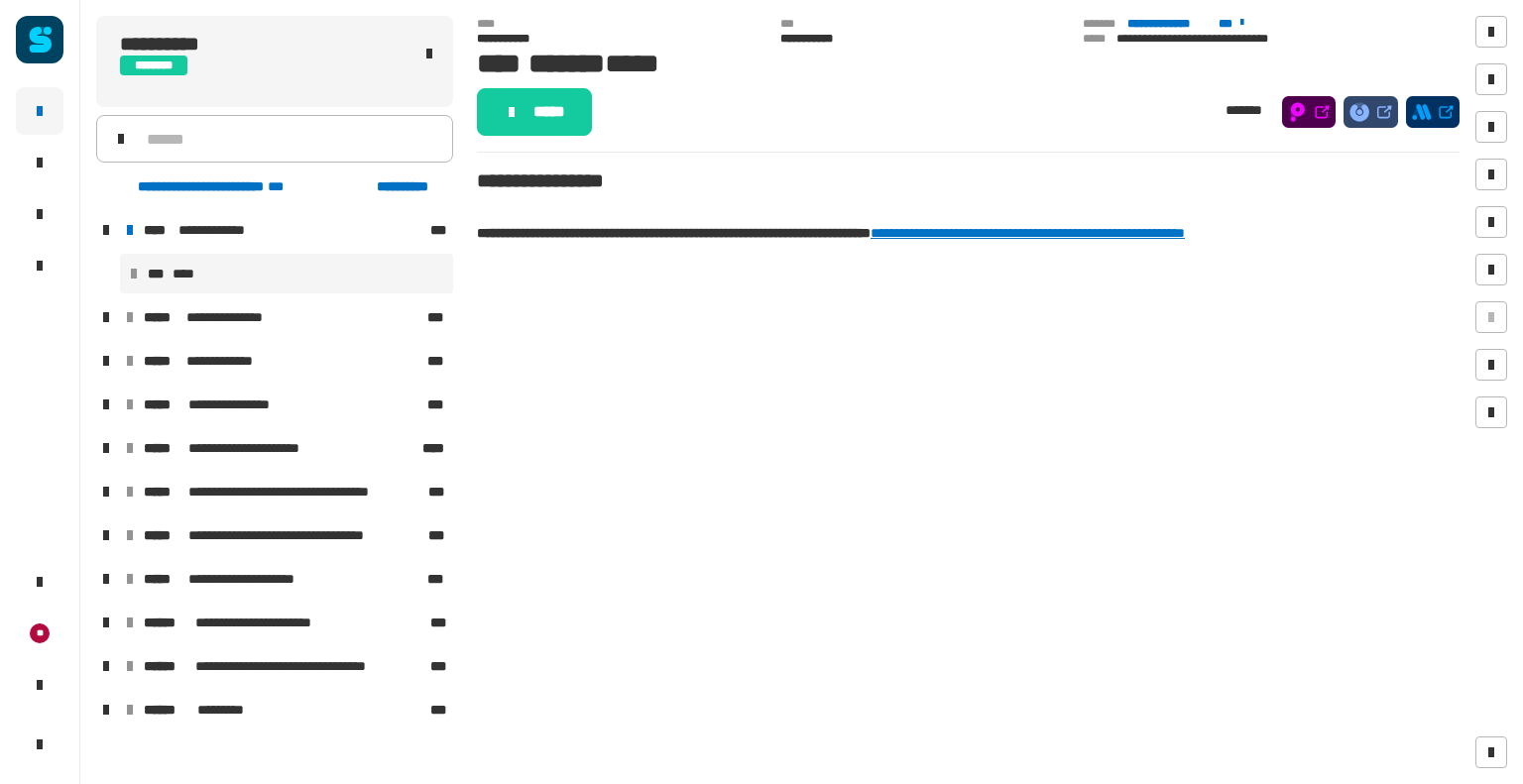 click at bounding box center [106, 448] 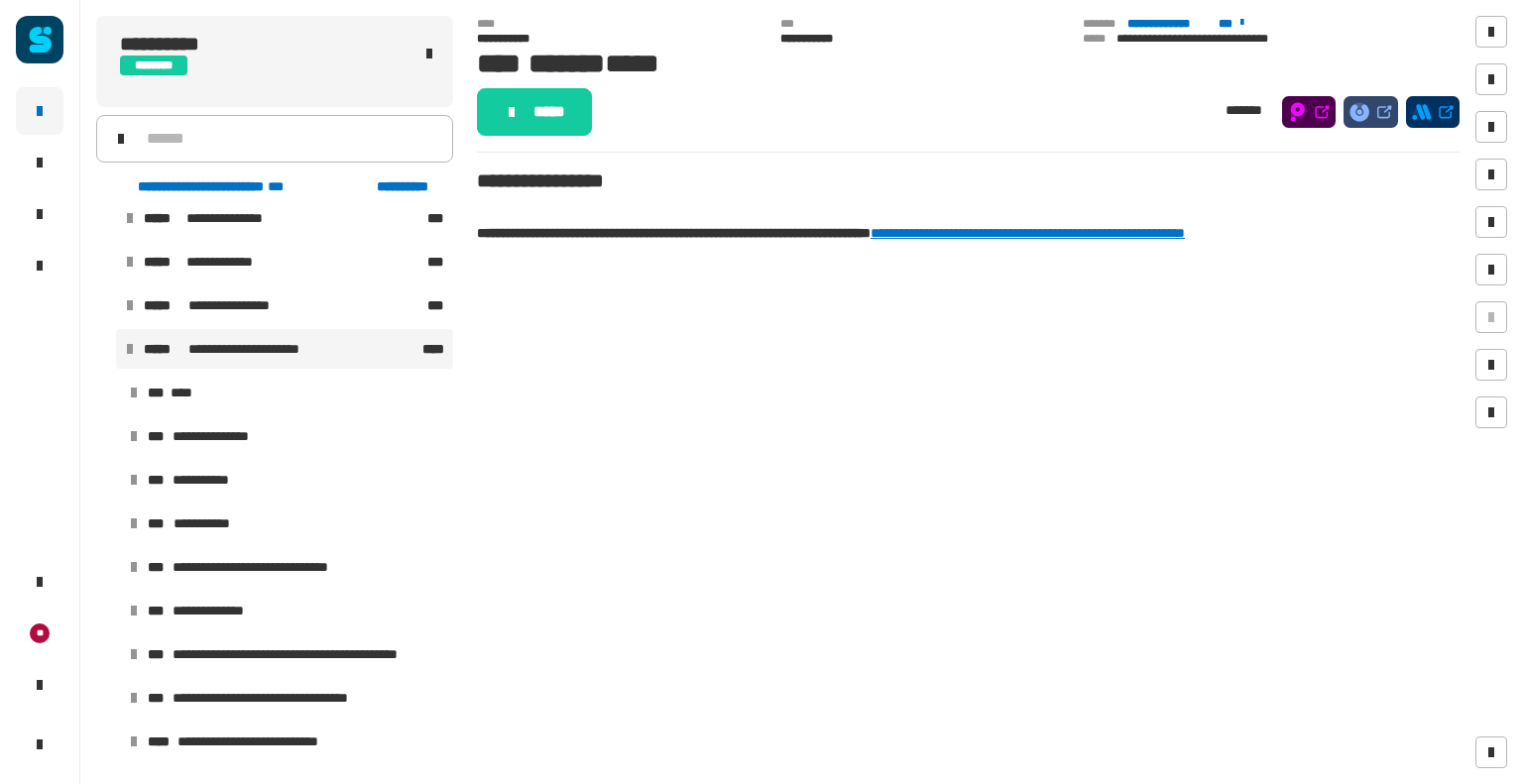 scroll, scrollTop: 198, scrollLeft: 0, axis: vertical 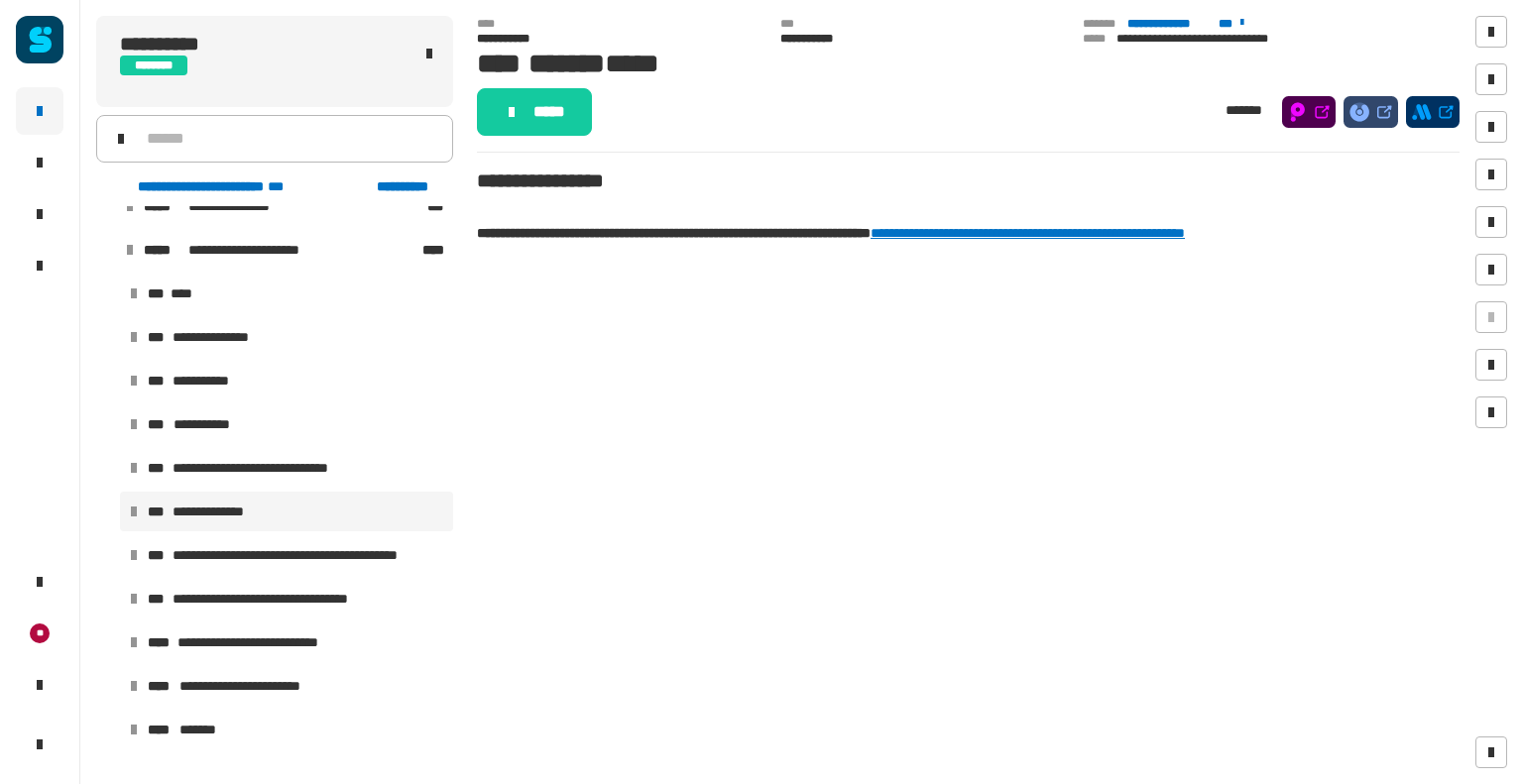 click on "**********" at bounding box center (217, 511) 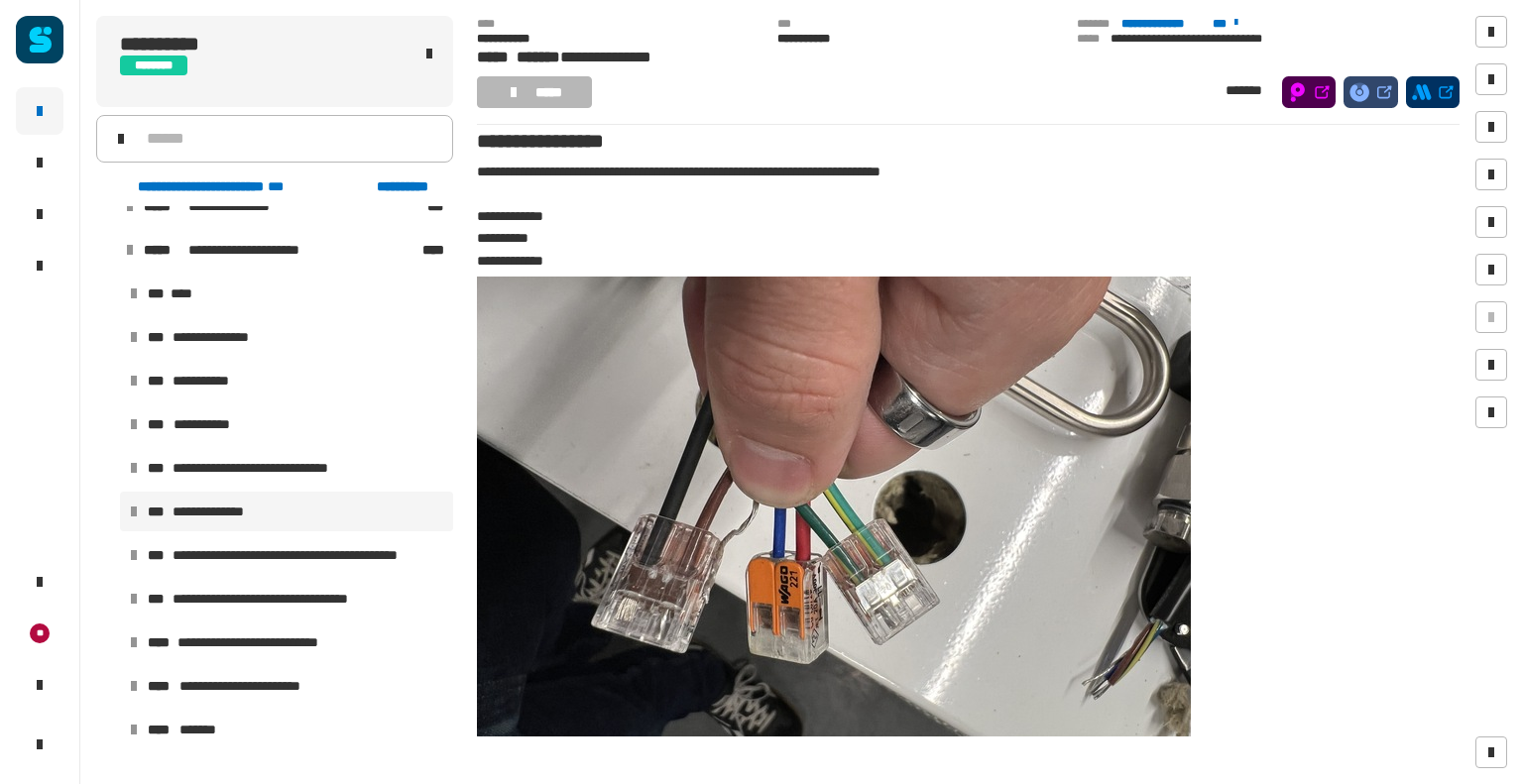 scroll, scrollTop: 0, scrollLeft: 0, axis: both 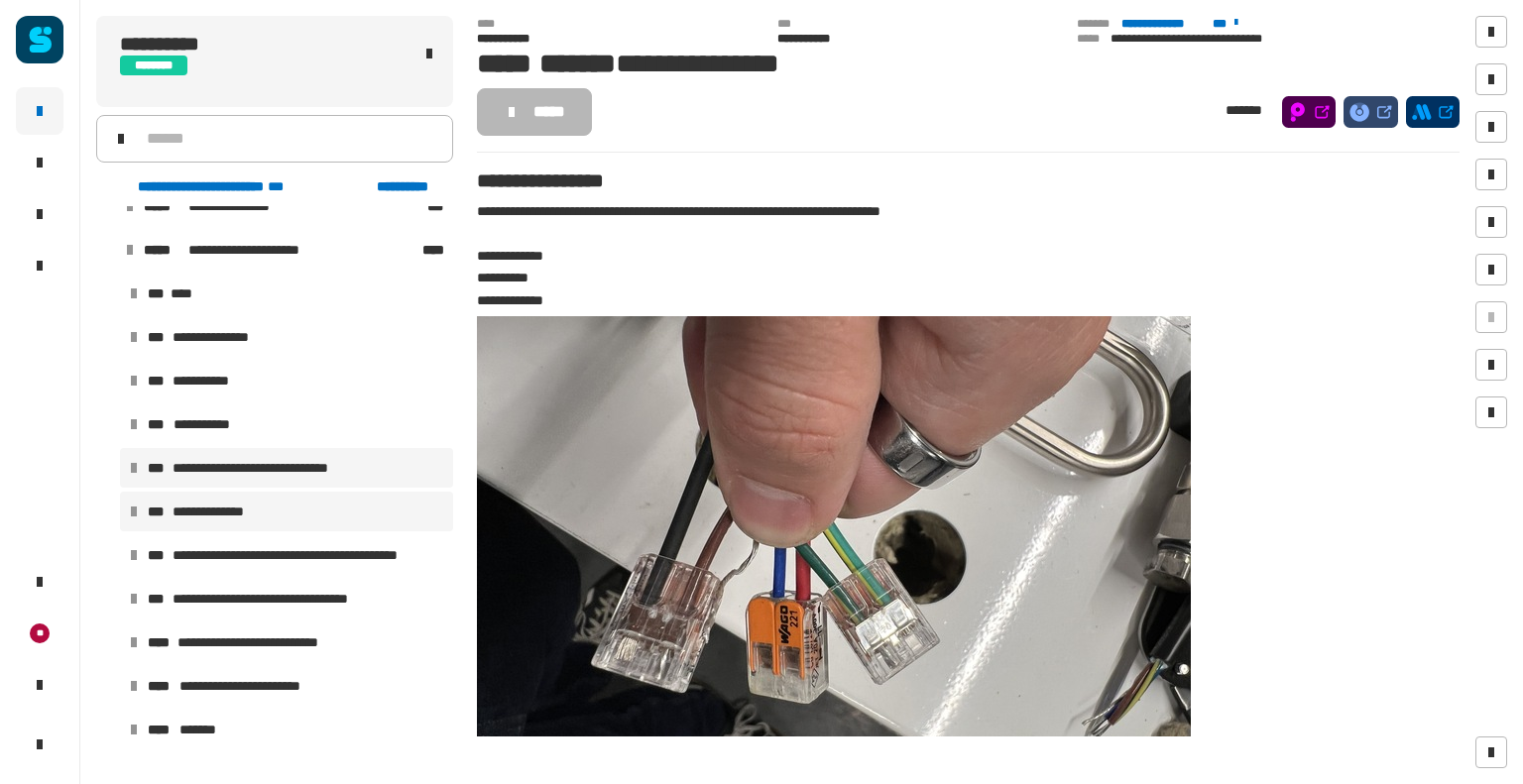click on "**********" at bounding box center [270, 468] 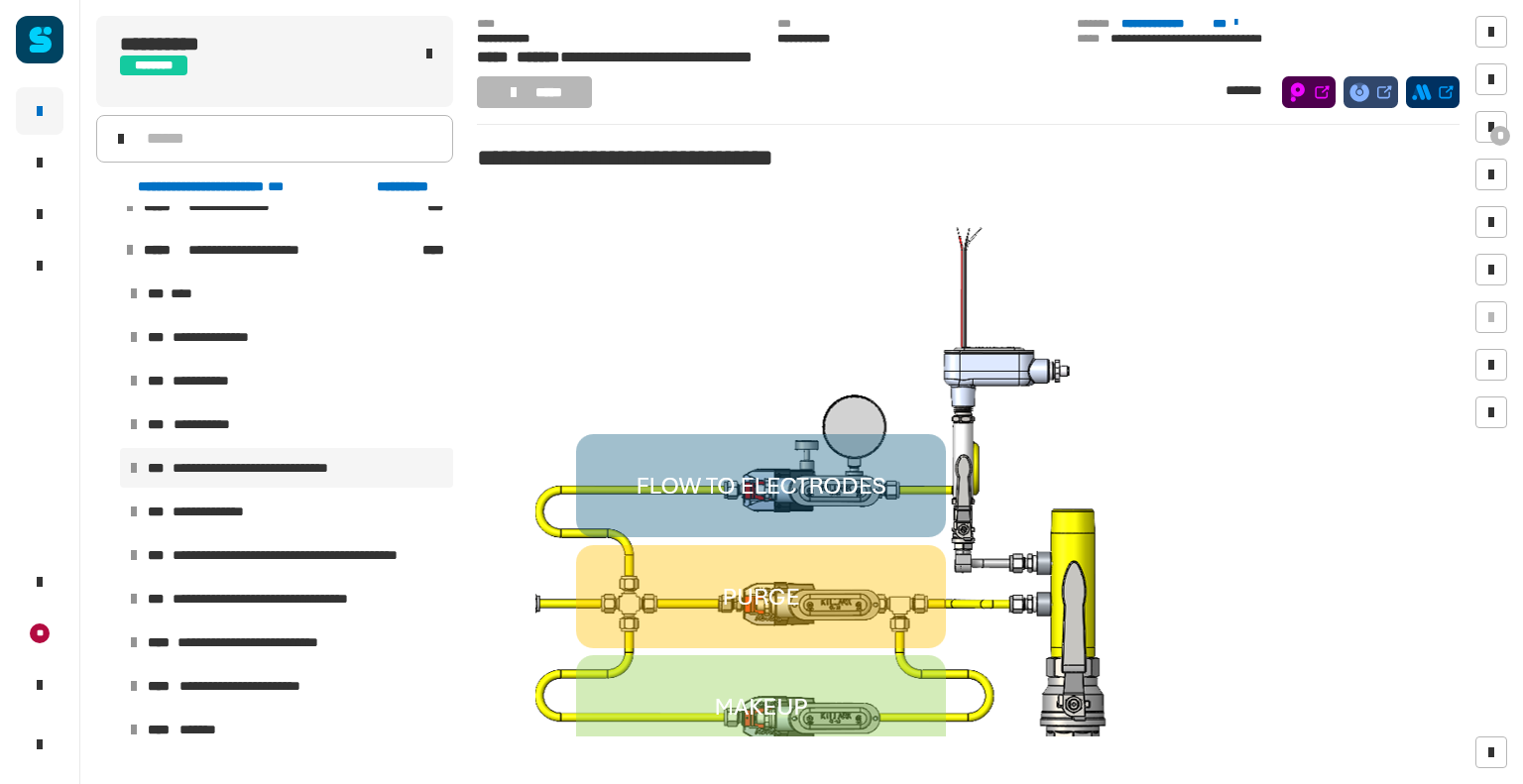 scroll, scrollTop: 170, scrollLeft: 0, axis: vertical 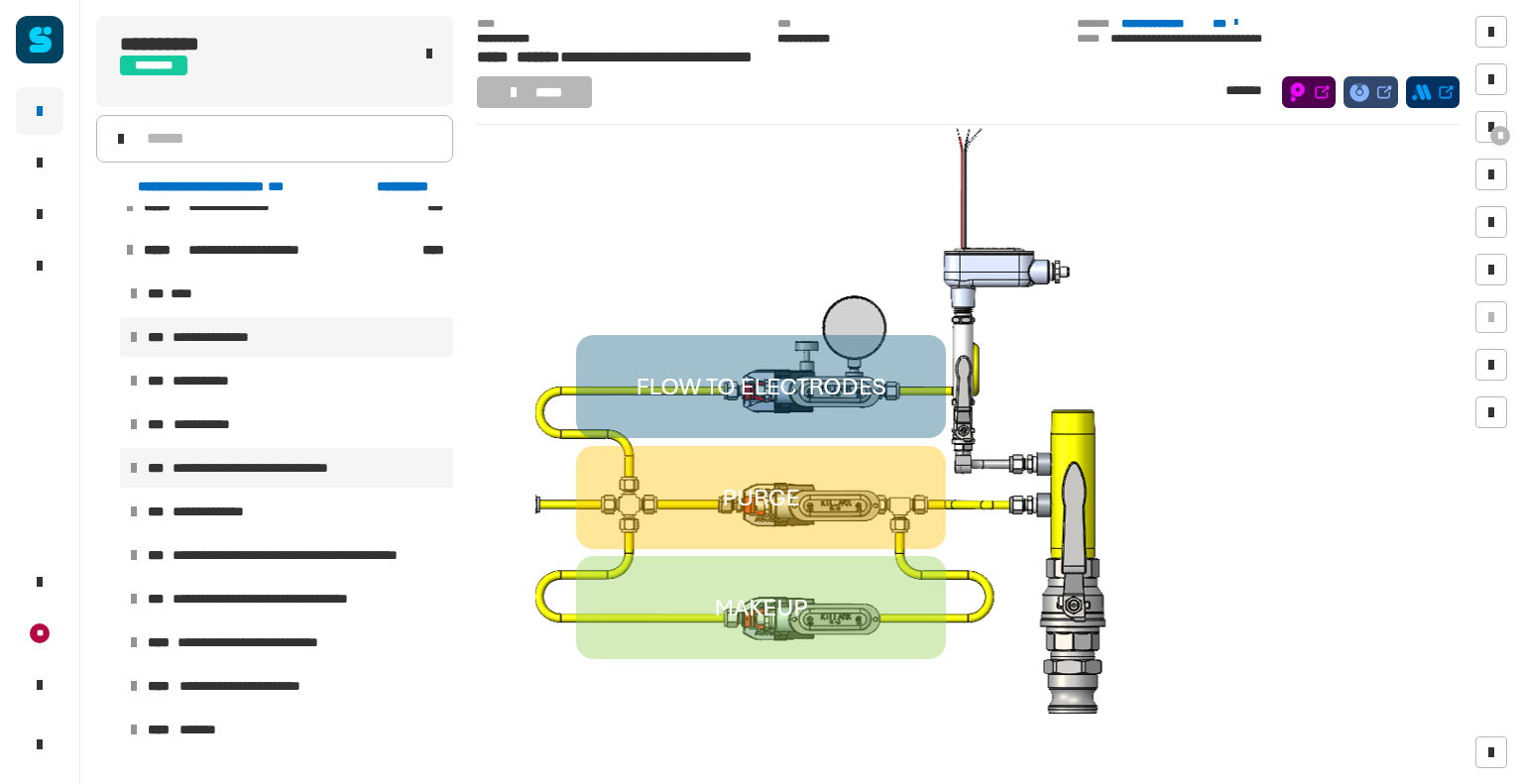 click on "**********" at bounding box center [220, 337] 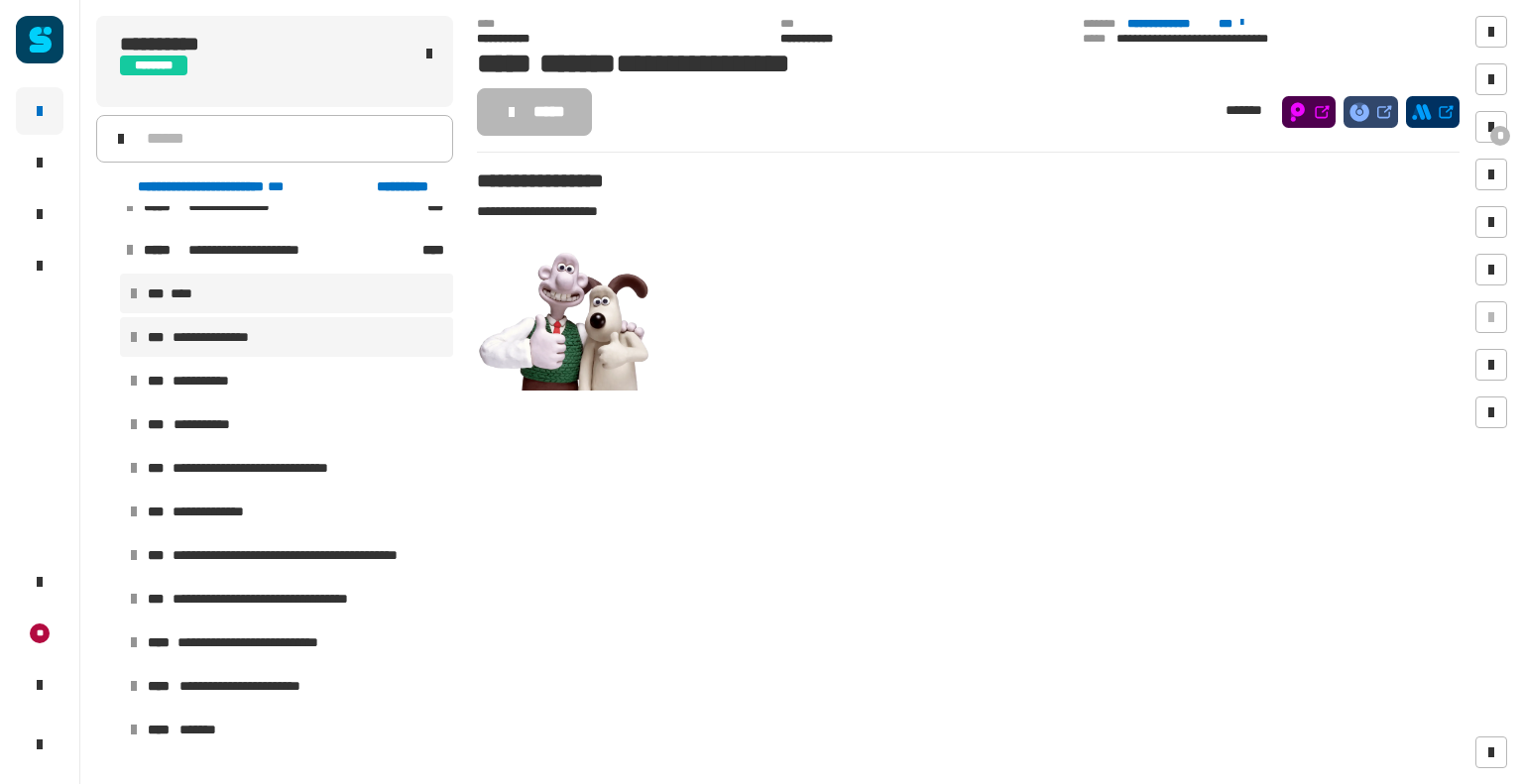 click on "*** ****" at bounding box center [287, 293] 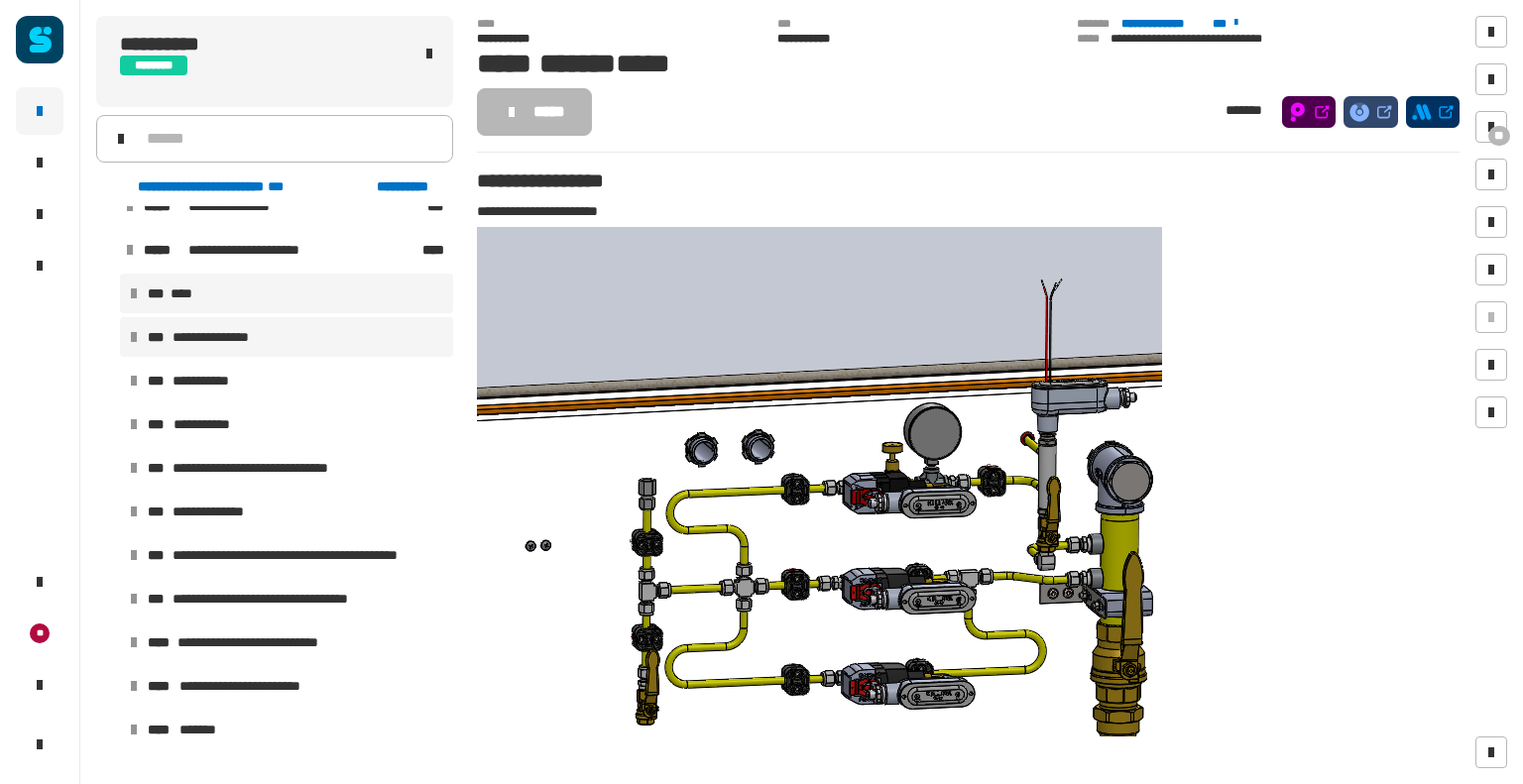 click on "**********" at bounding box center [220, 337] 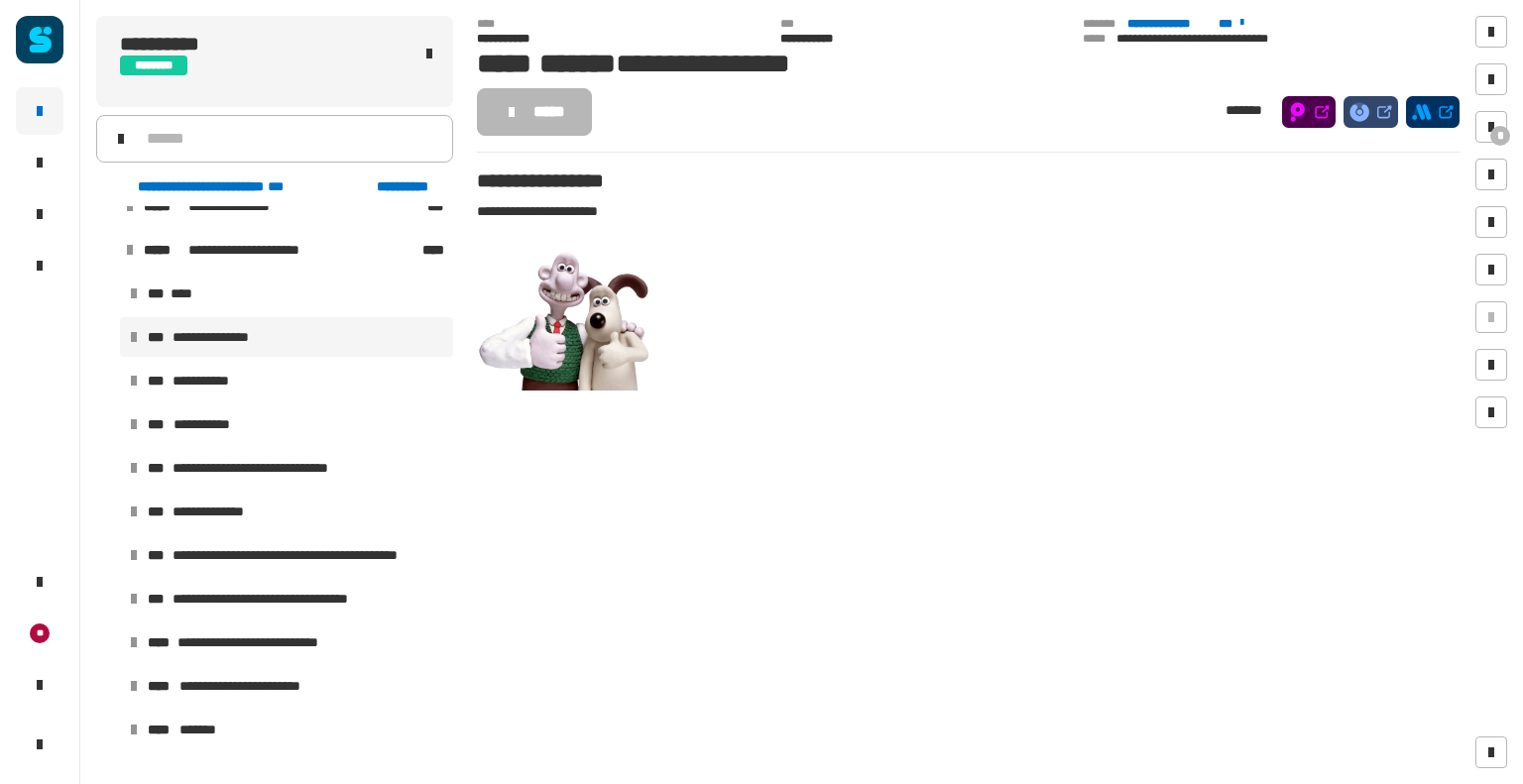 scroll, scrollTop: 0, scrollLeft: 0, axis: both 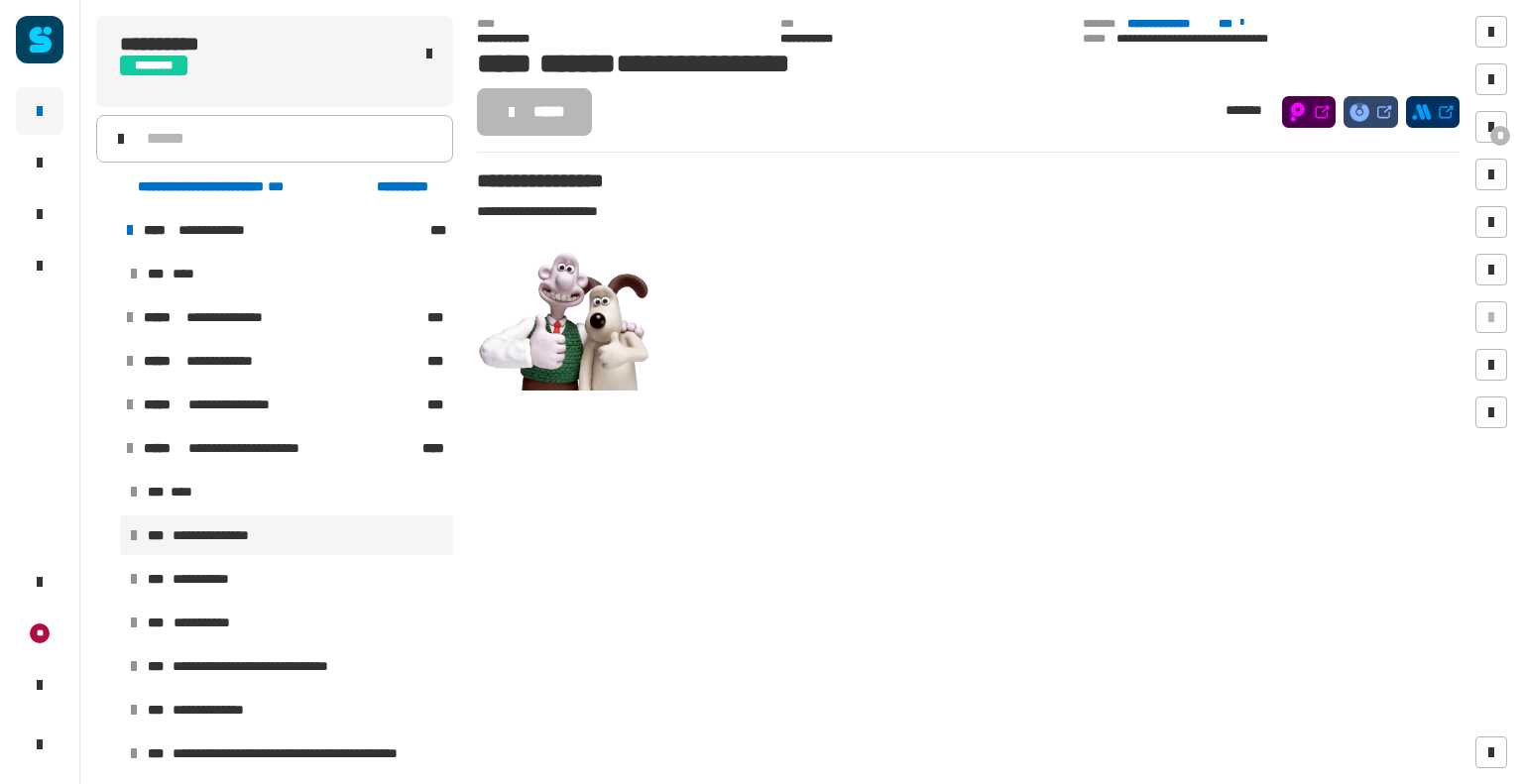 click at bounding box center (106, 361) 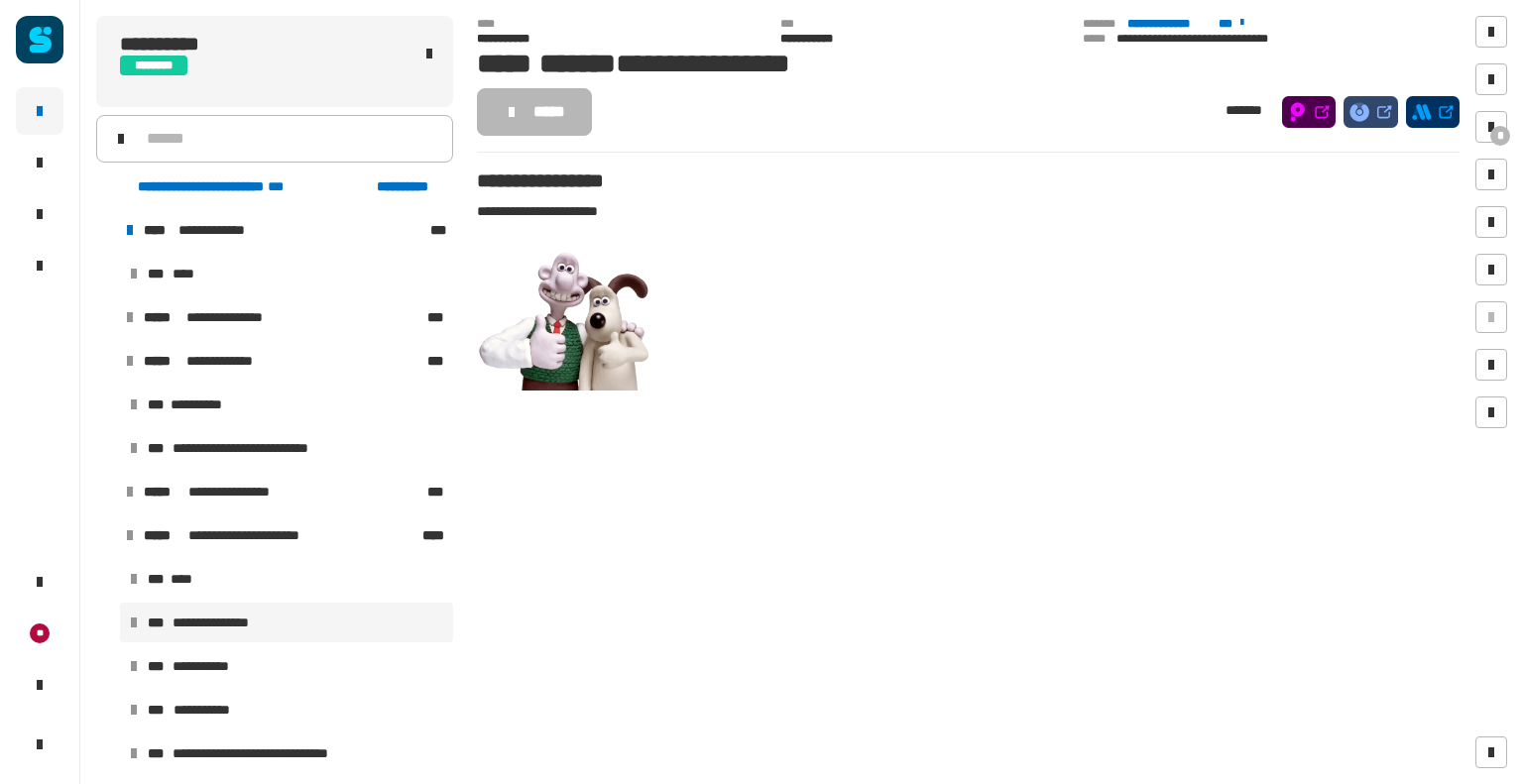 click on "**********" 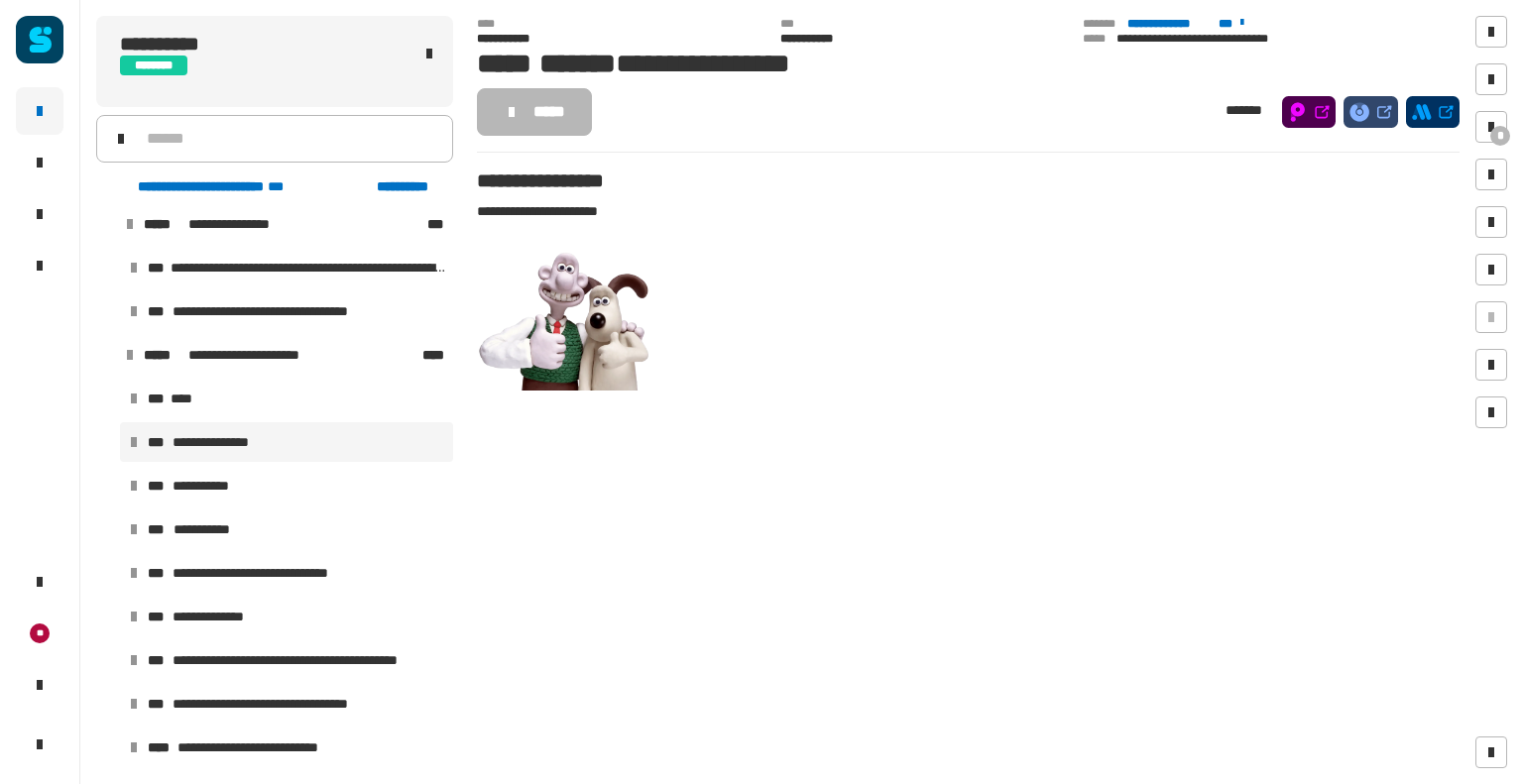 scroll, scrollTop: 297, scrollLeft: 0, axis: vertical 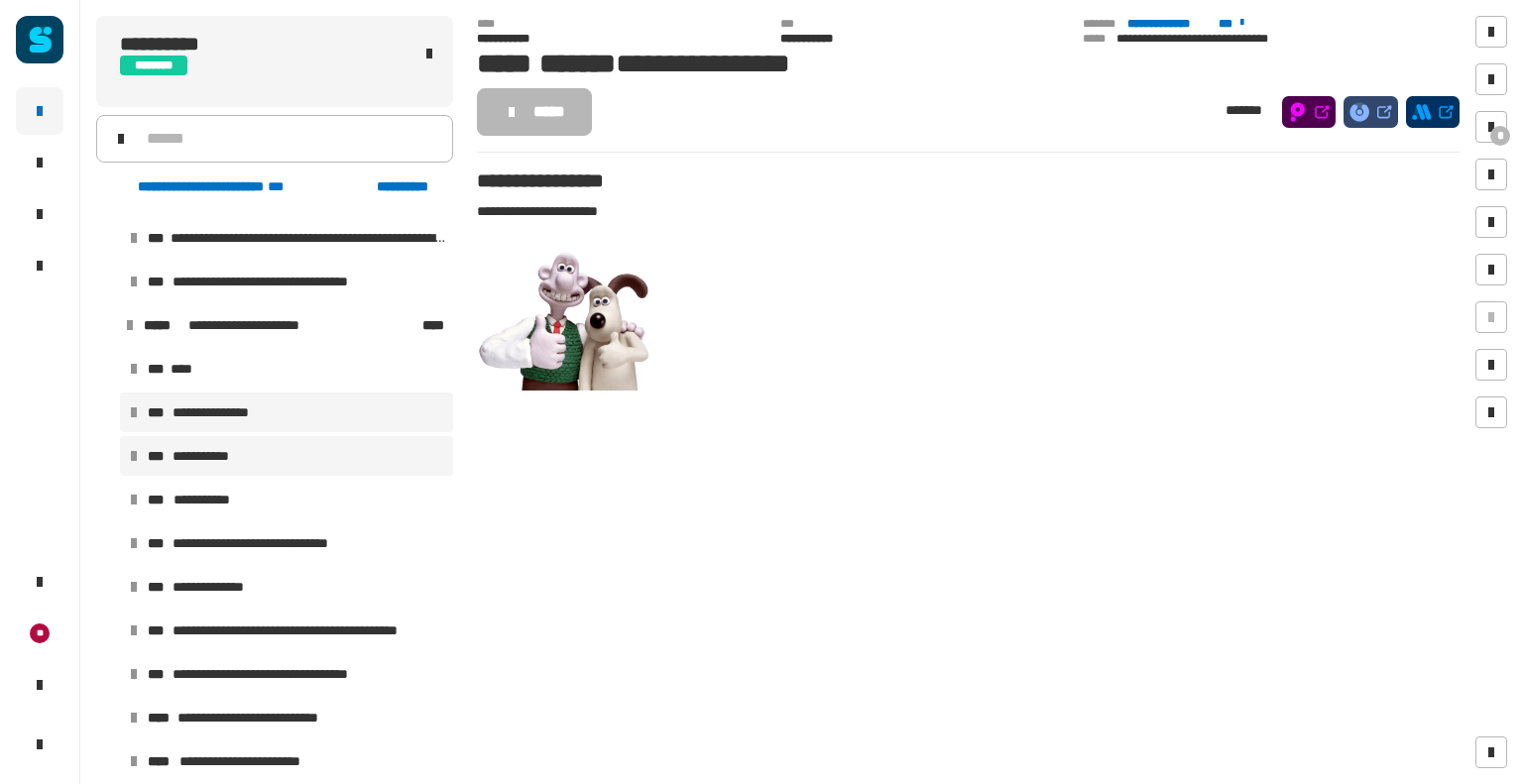 click on "**********" at bounding box center [212, 456] 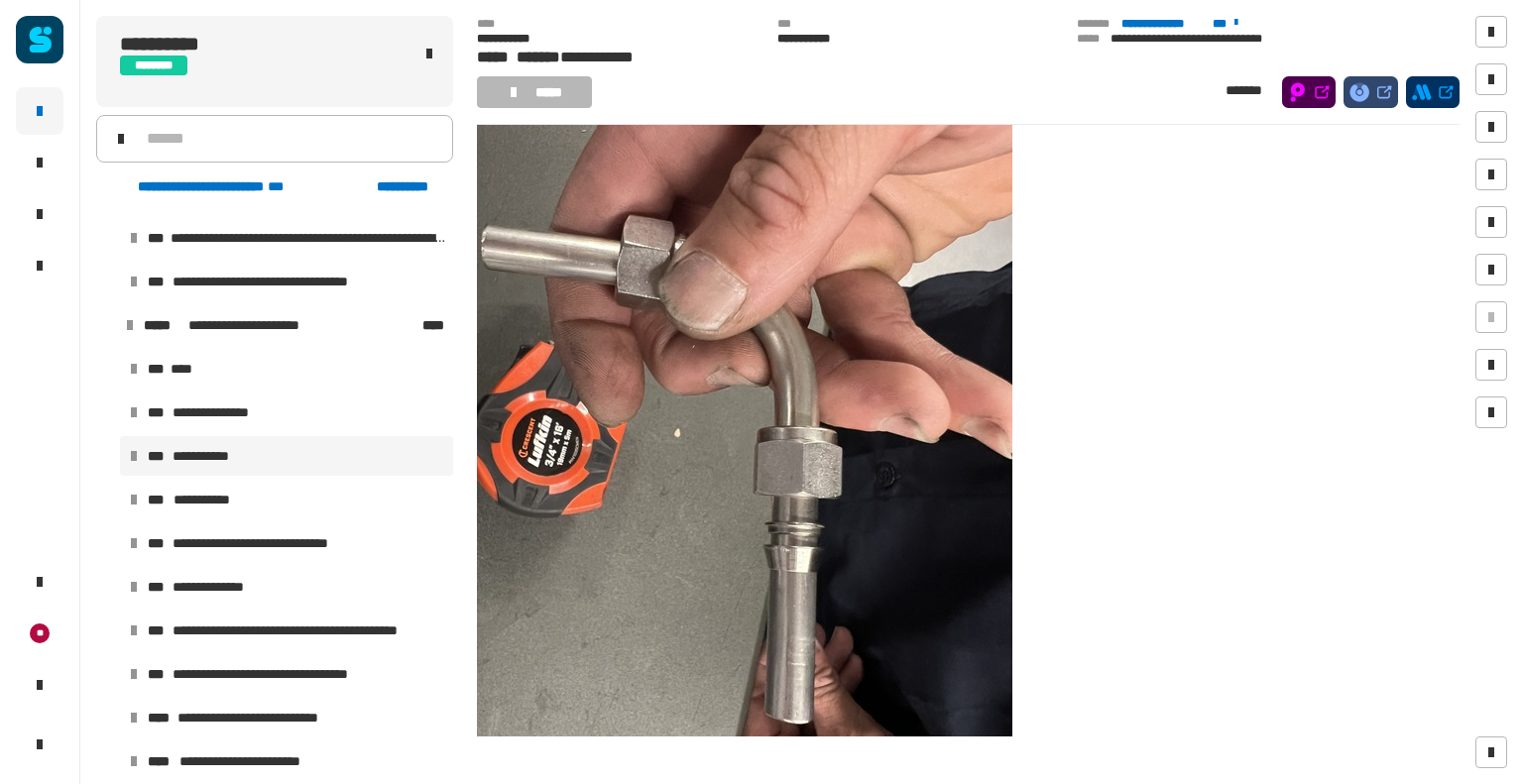 scroll, scrollTop: 270, scrollLeft: 0, axis: vertical 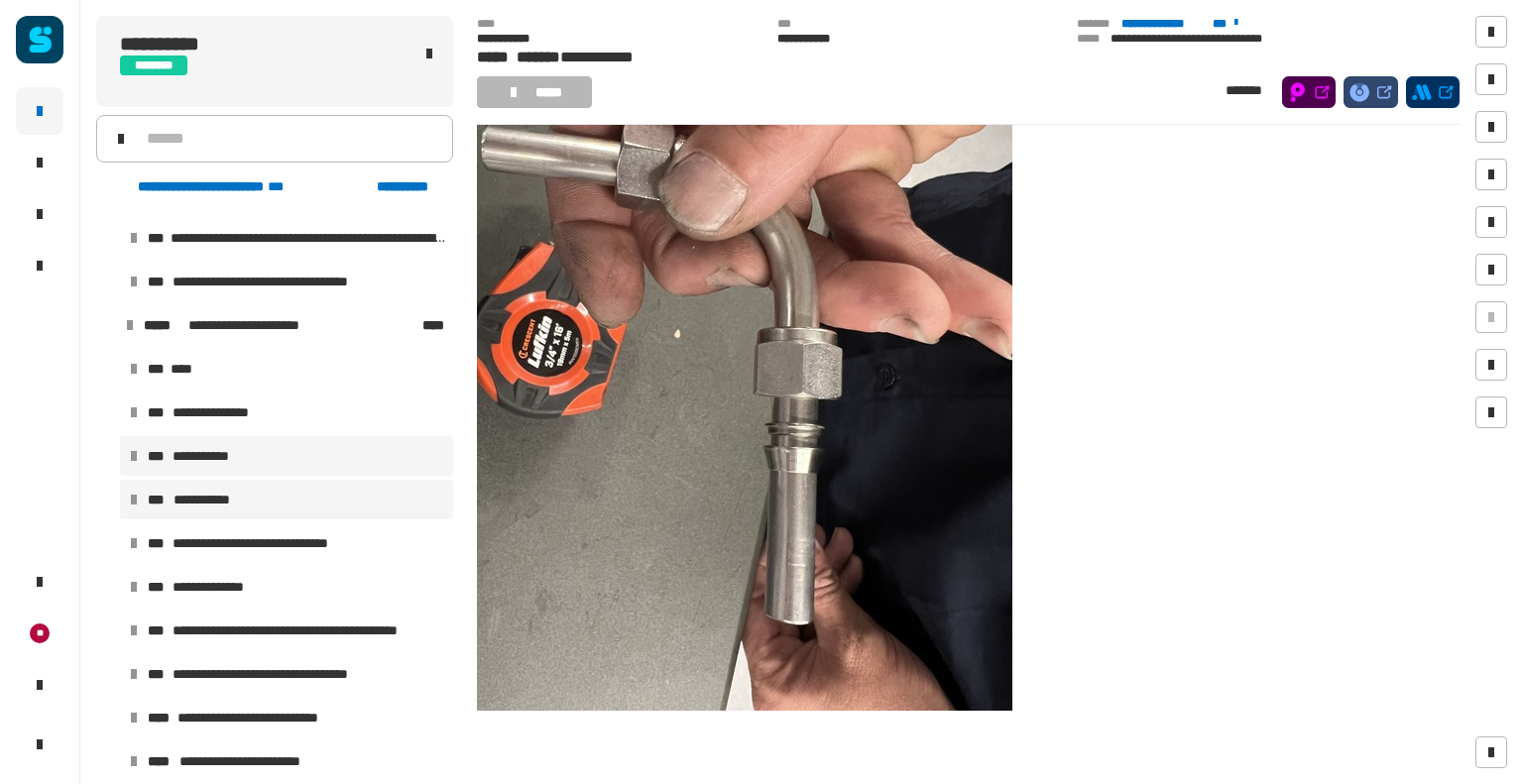 click on "**********" at bounding box center [287, 500] 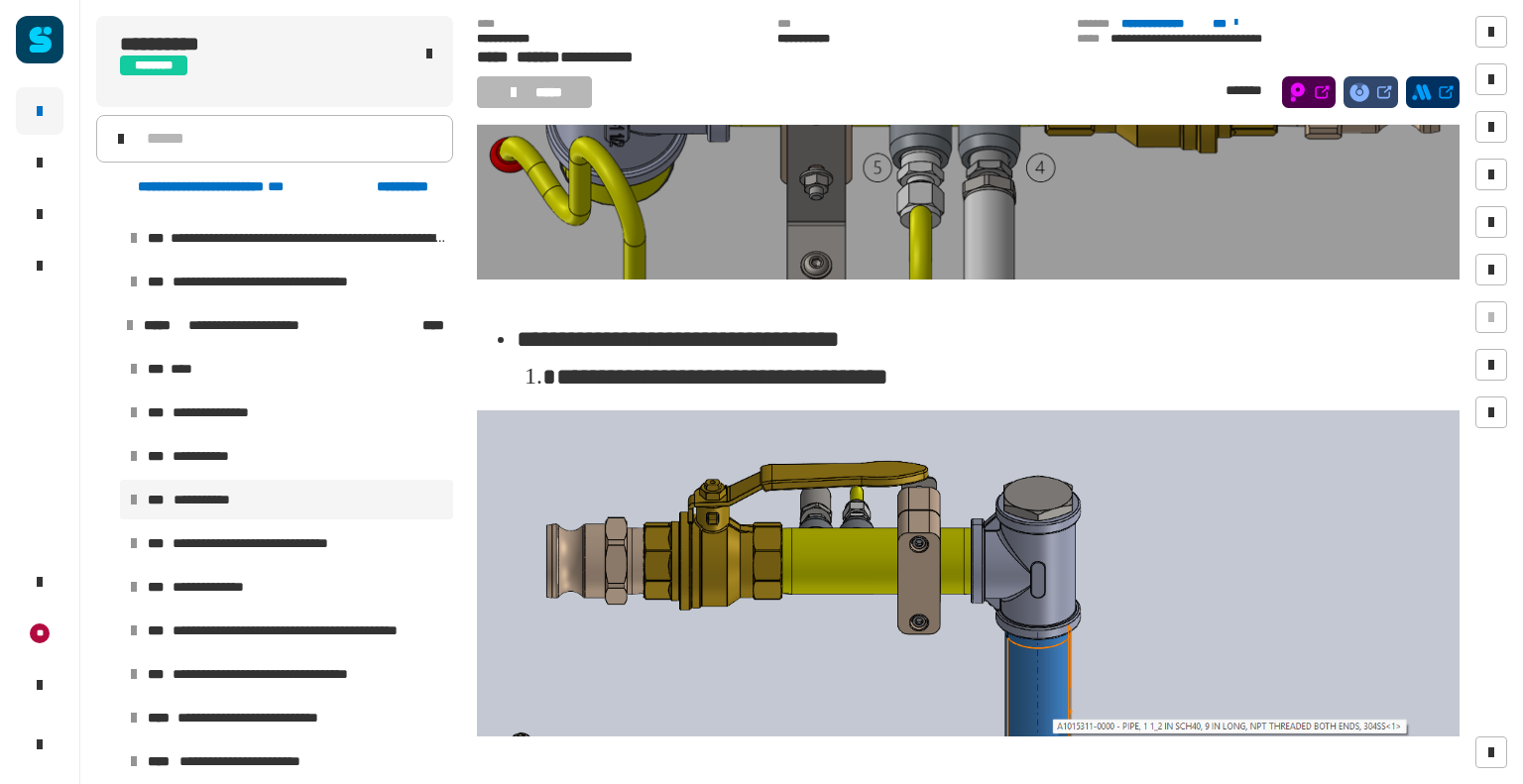 scroll, scrollTop: 861, scrollLeft: 0, axis: vertical 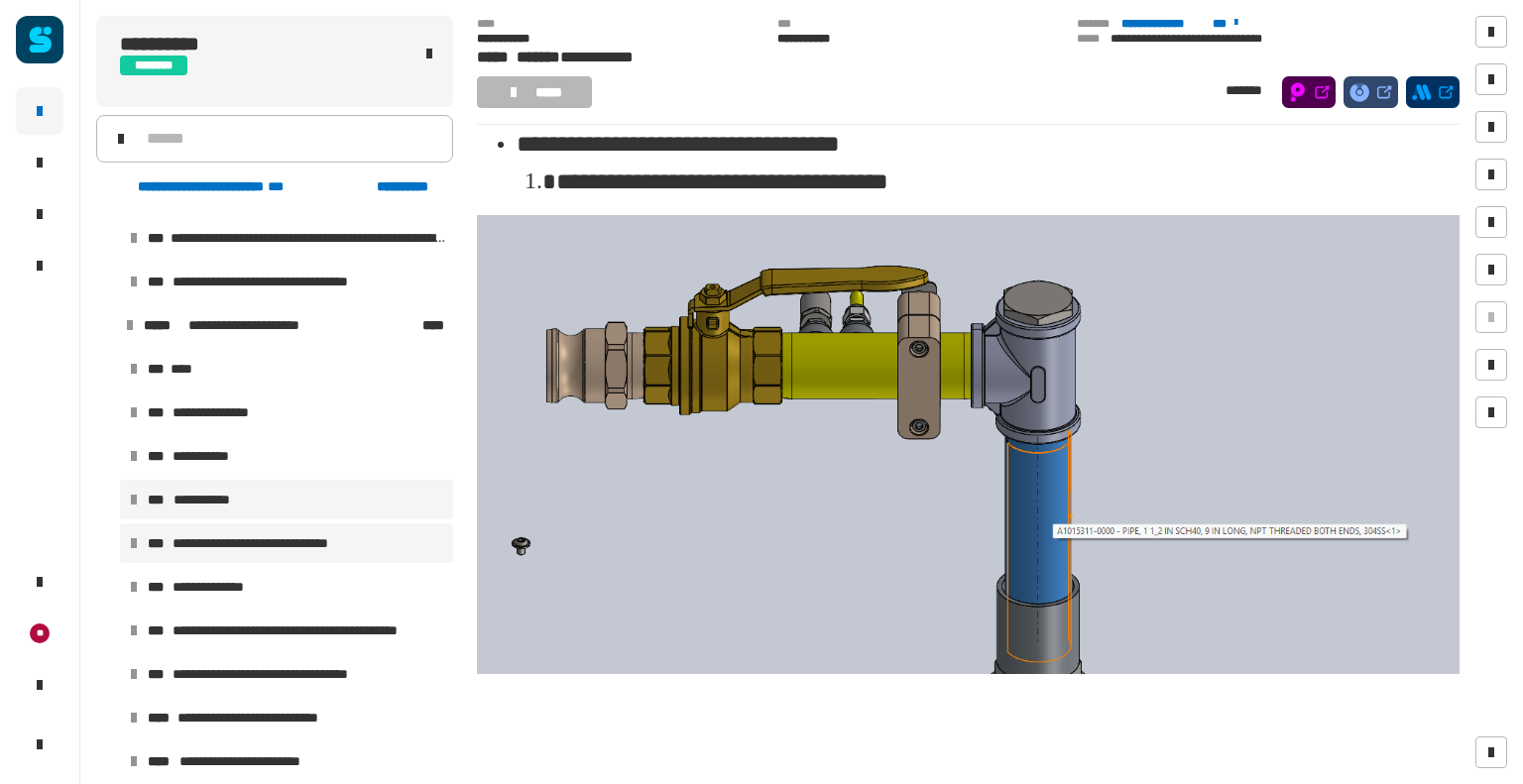 click on "**********" at bounding box center (270, 543) 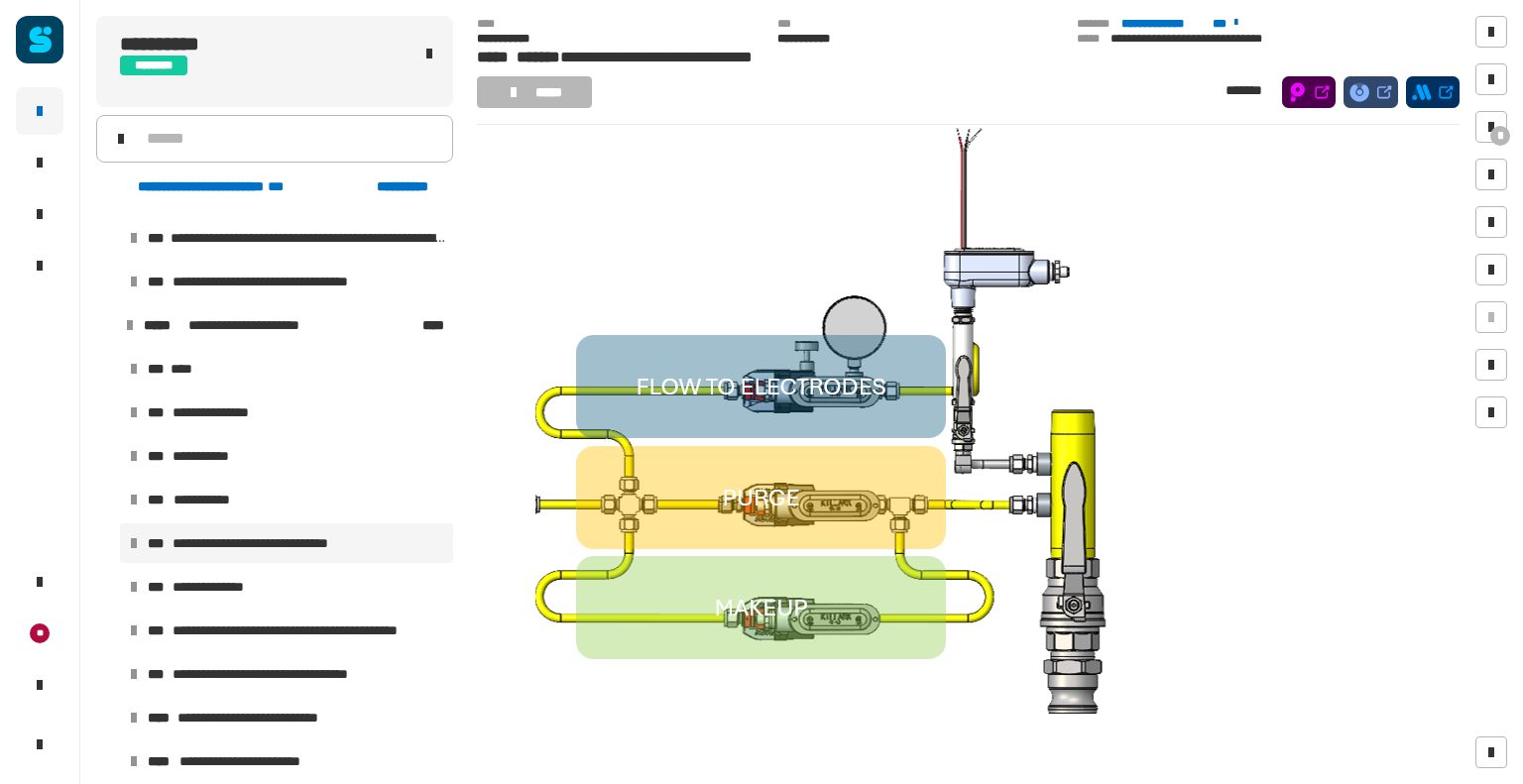 scroll, scrollTop: 270, scrollLeft: 0, axis: vertical 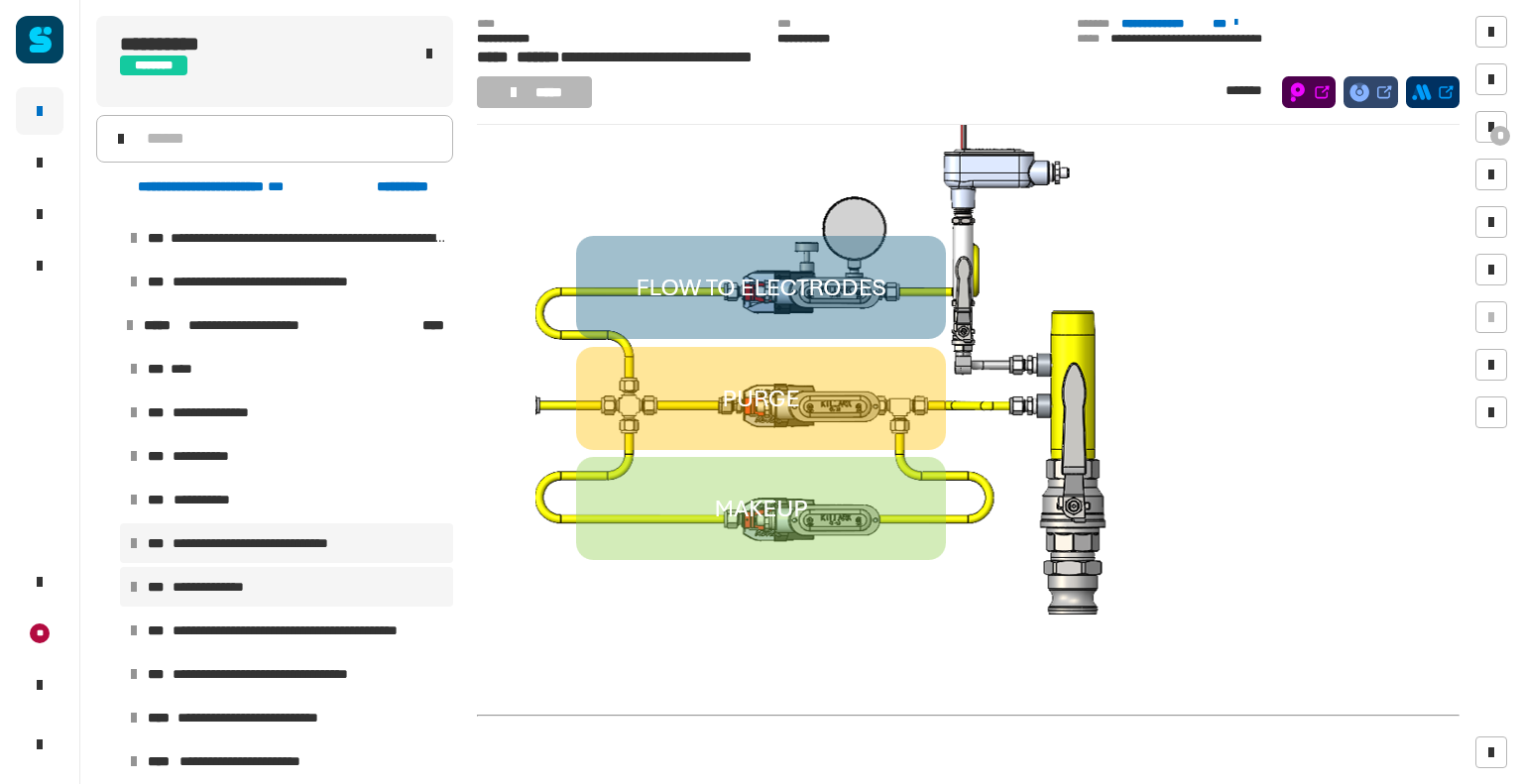 click on "**********" at bounding box center (287, 587) 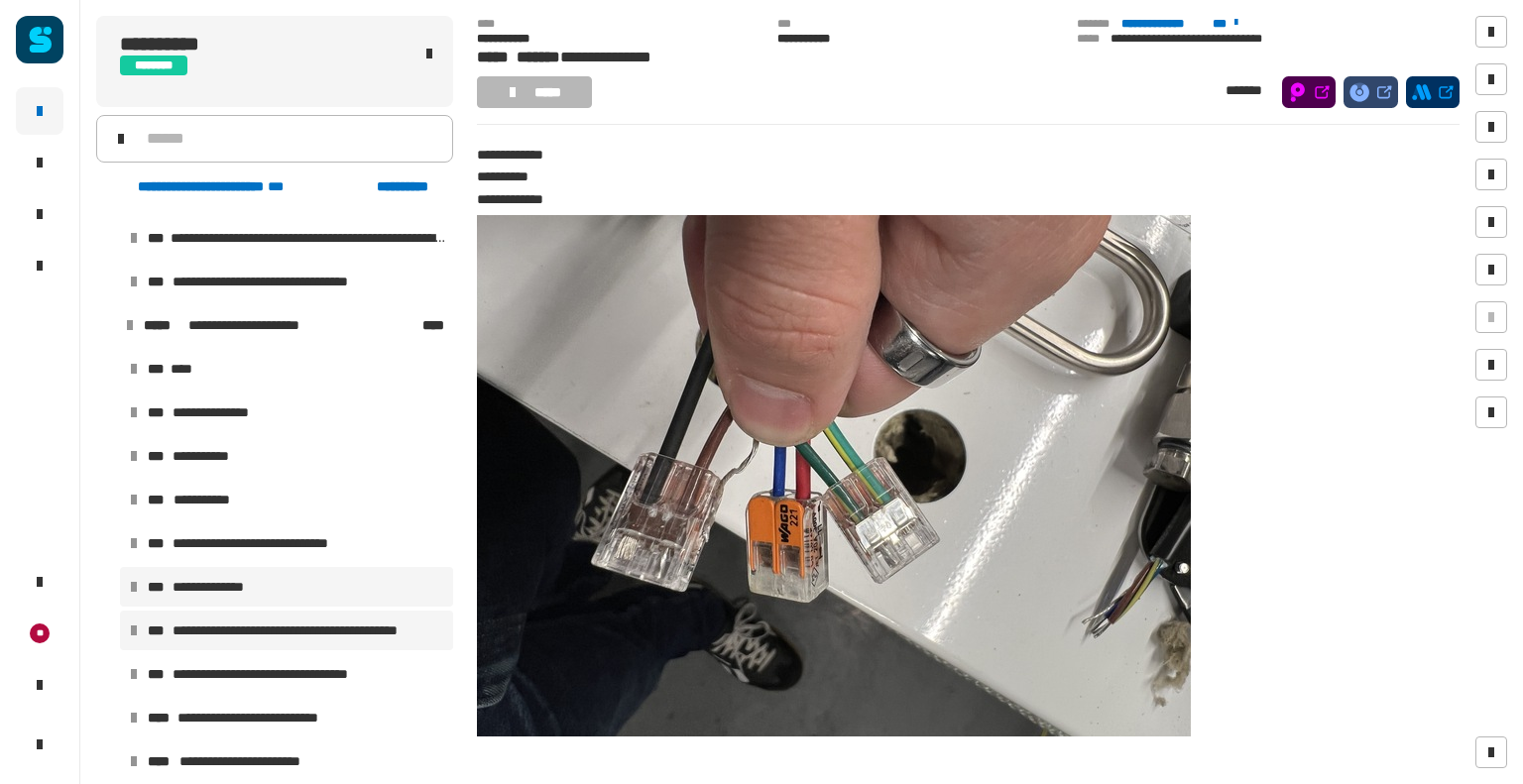 scroll, scrollTop: 71, scrollLeft: 0, axis: vertical 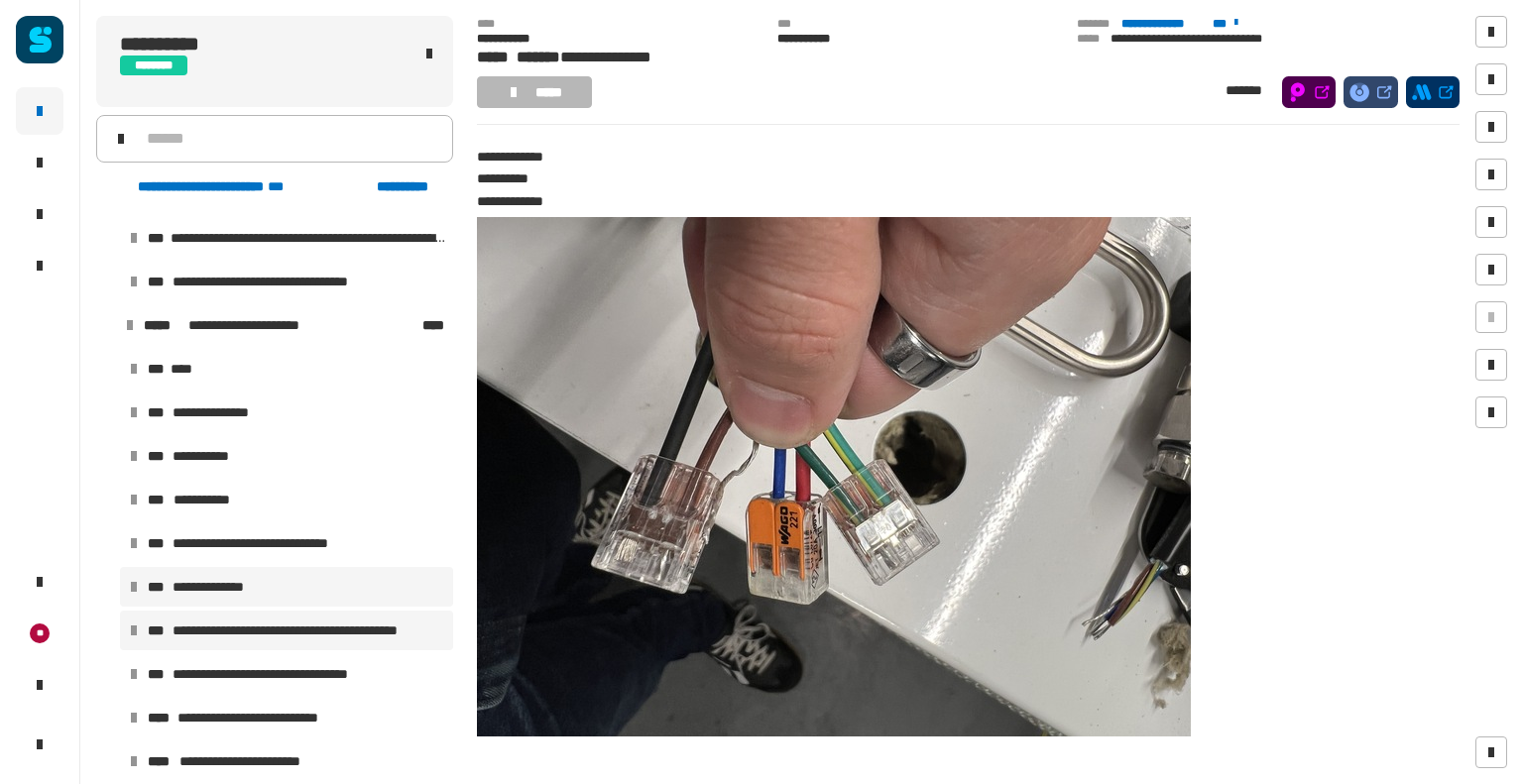 click on "**********" at bounding box center [303, 630] 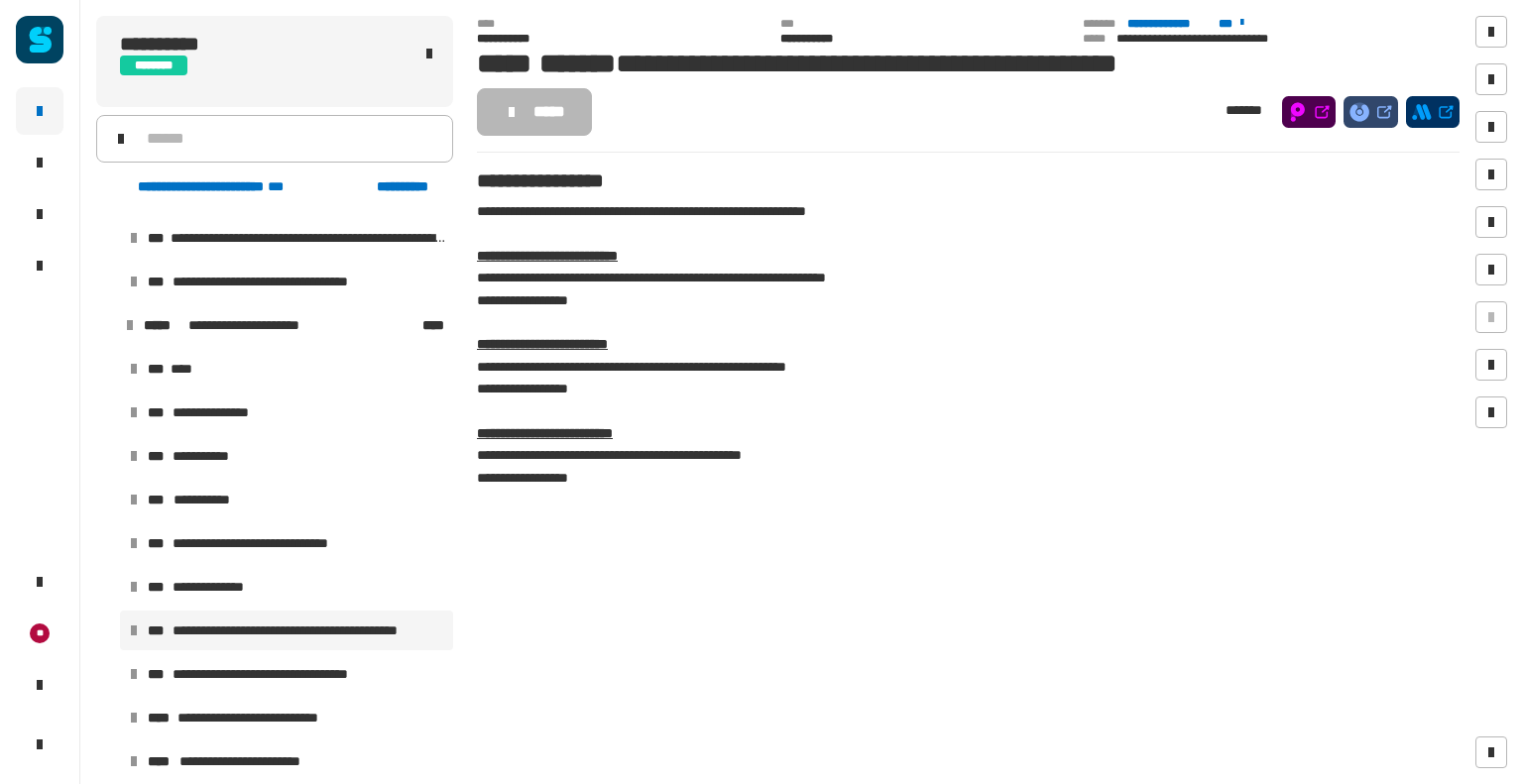 scroll, scrollTop: 595, scrollLeft: 0, axis: vertical 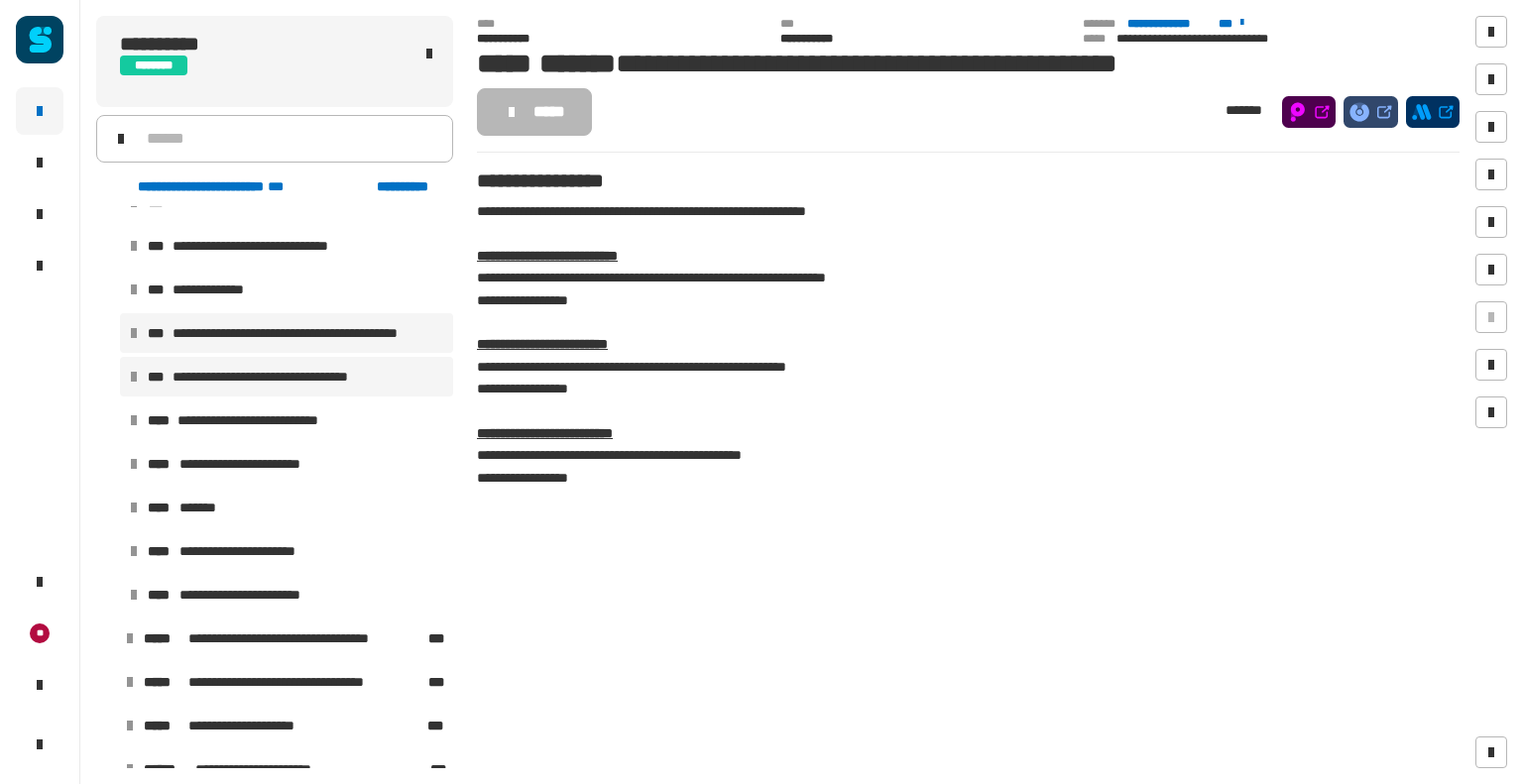 click on "**********" at bounding box center (279, 377) 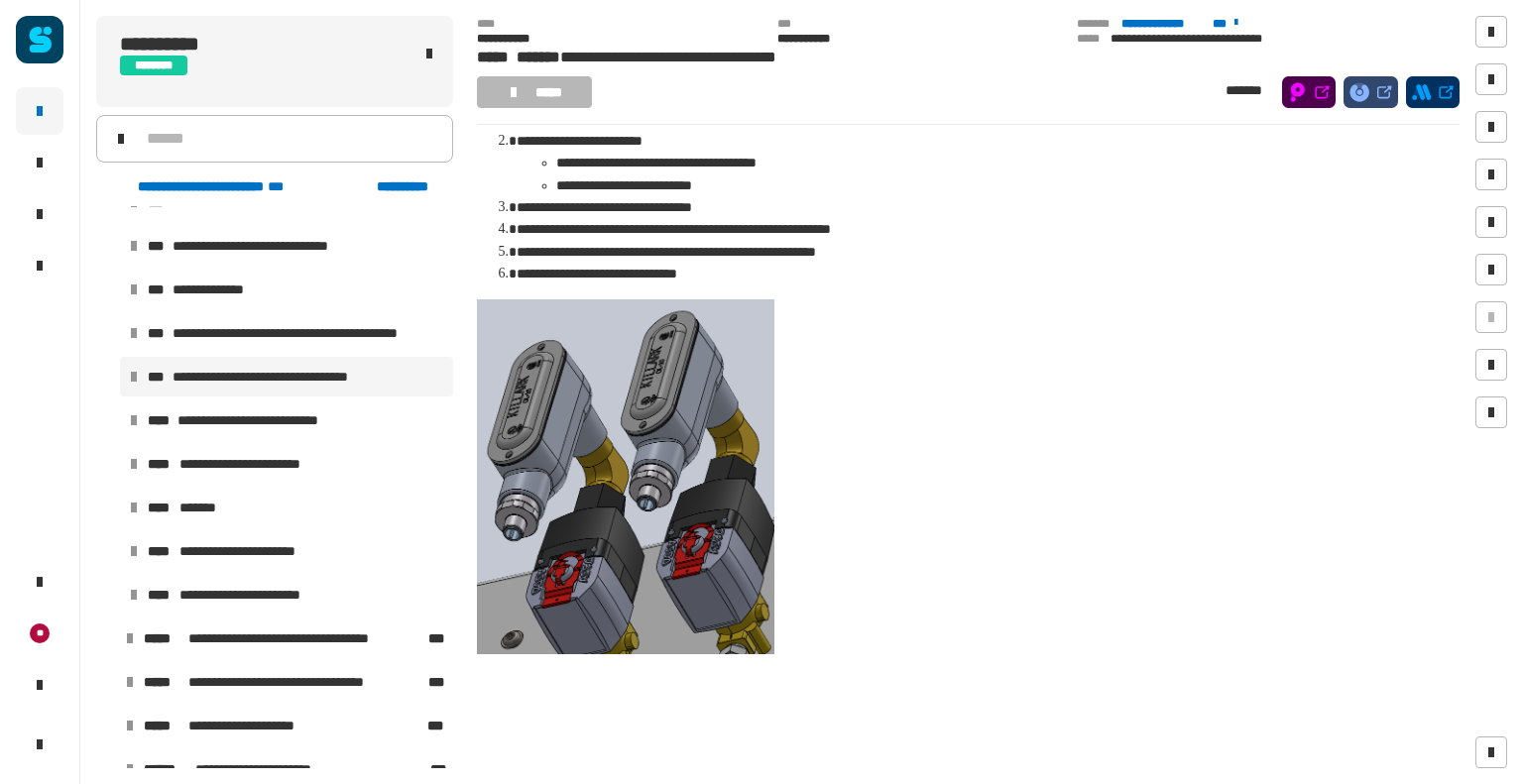 scroll, scrollTop: 3, scrollLeft: 0, axis: vertical 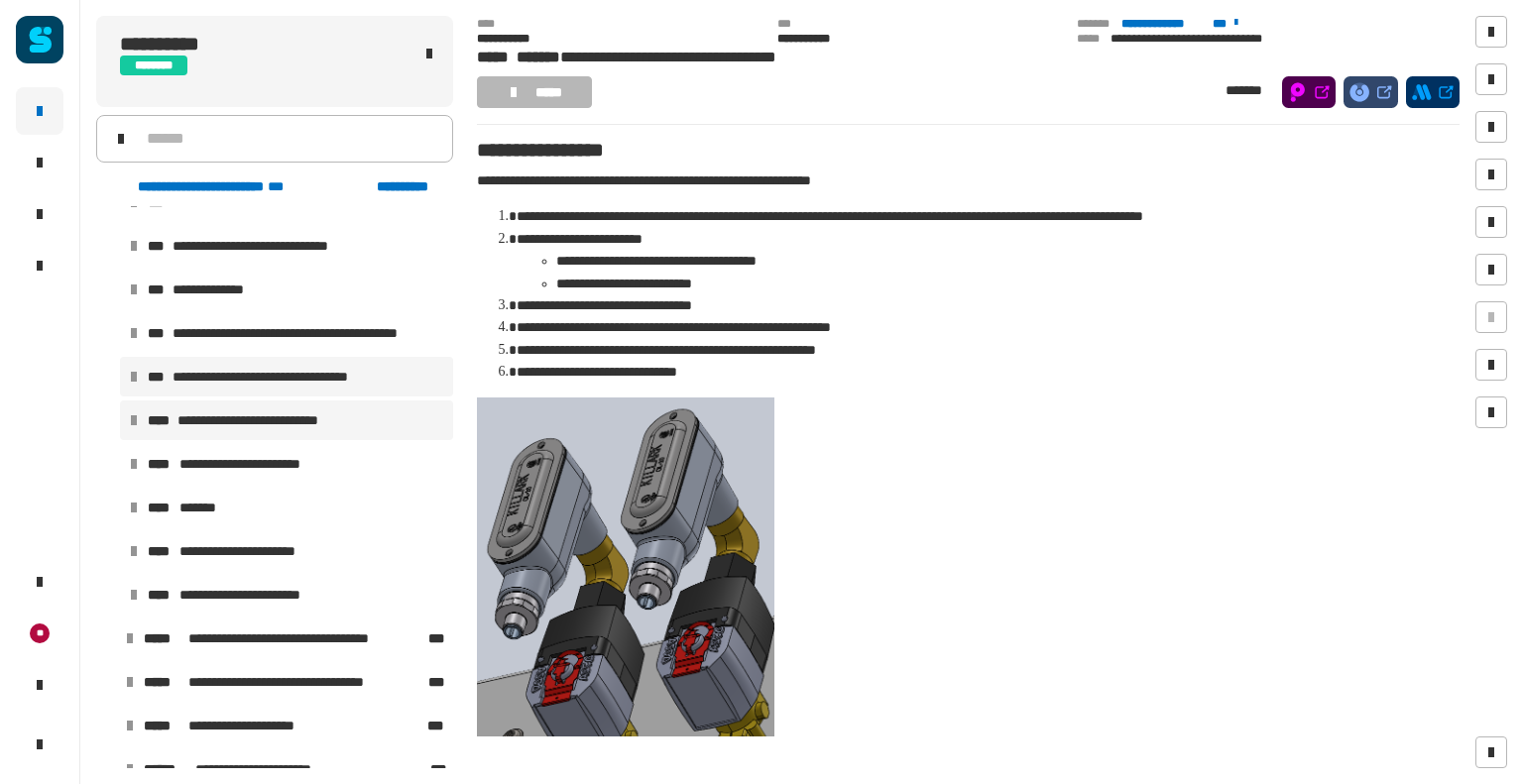 click on "**********" at bounding box center (269, 420) 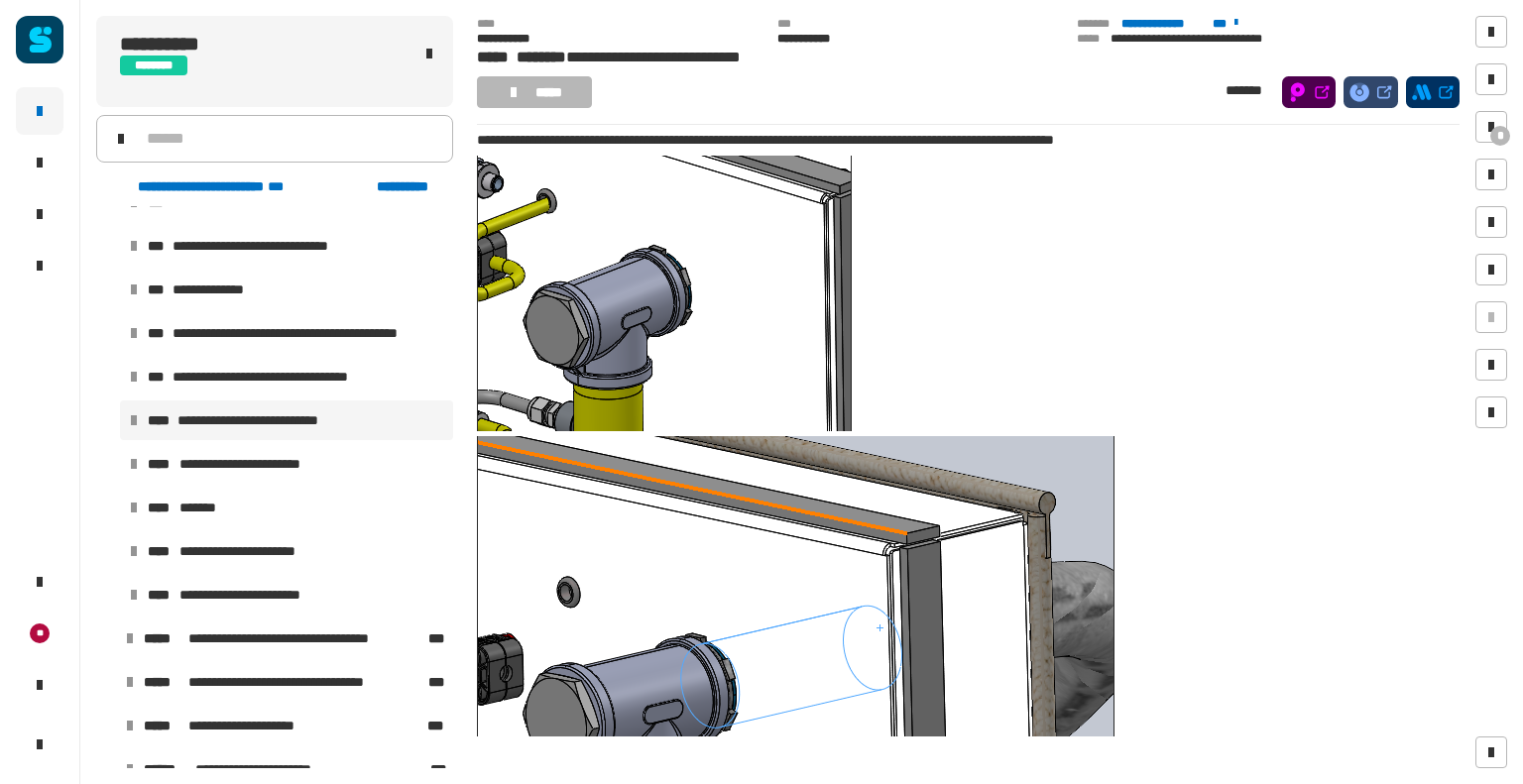 scroll, scrollTop: 0, scrollLeft: 0, axis: both 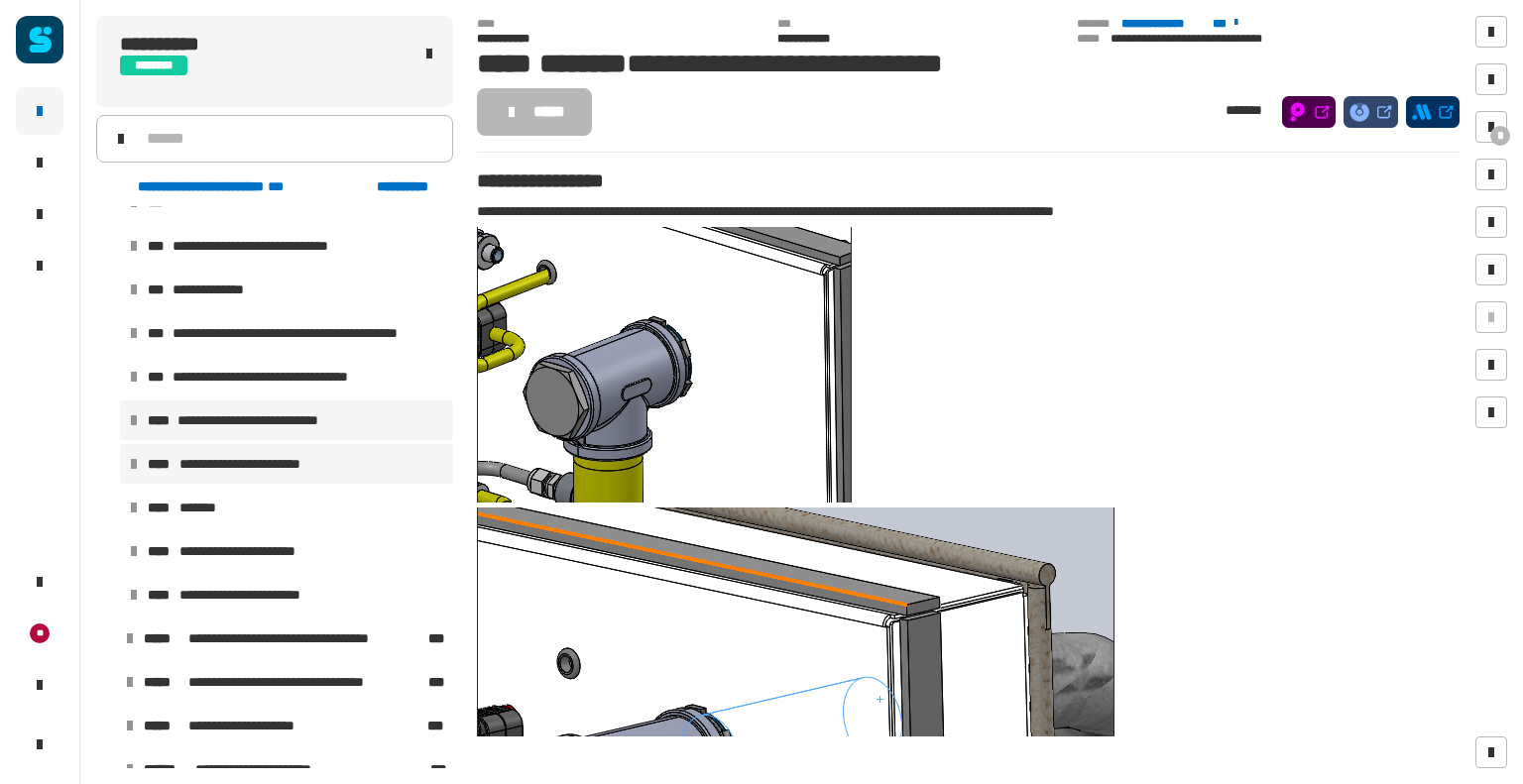 click on "**********" at bounding box center [261, 464] 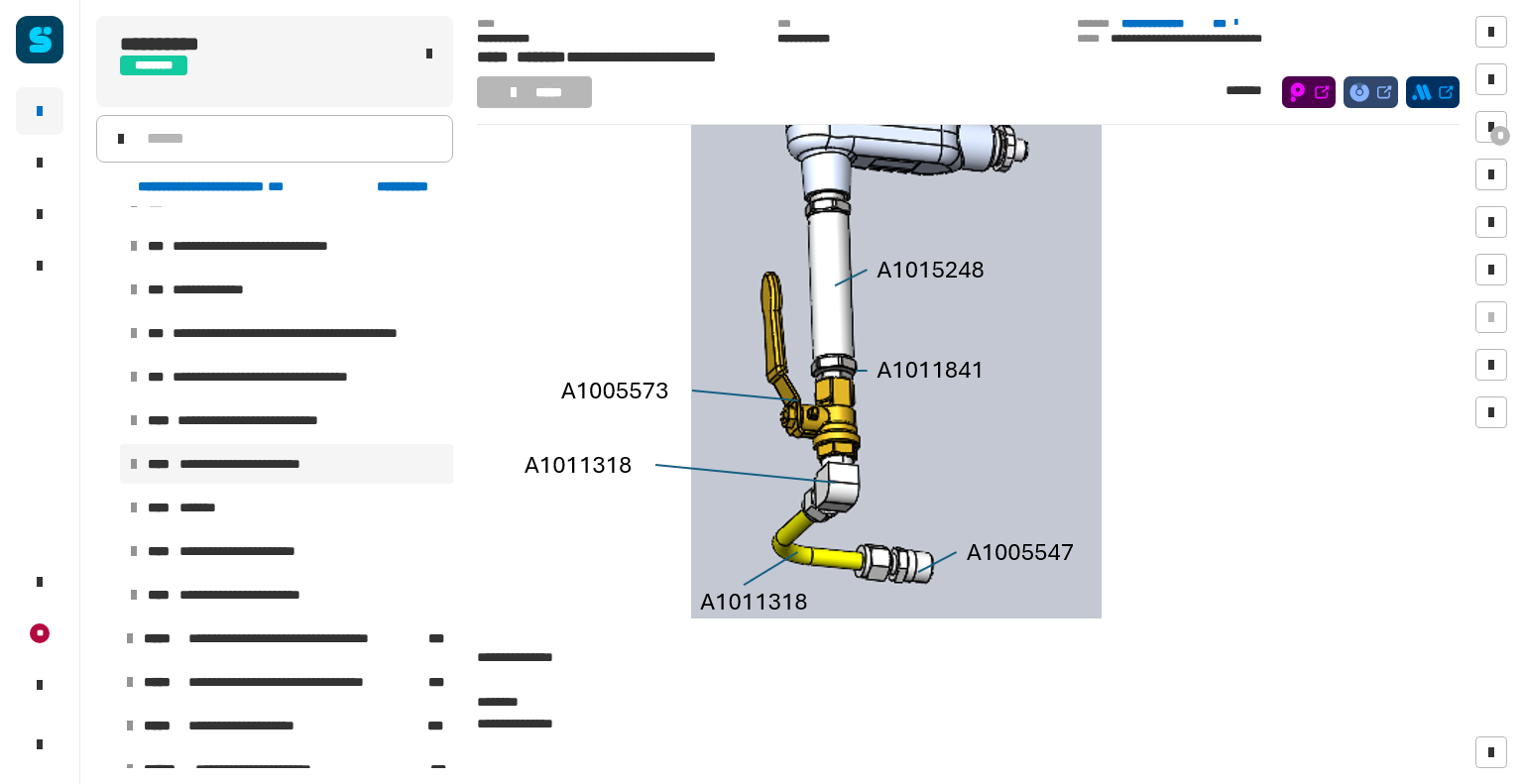 scroll, scrollTop: 369, scrollLeft: 0, axis: vertical 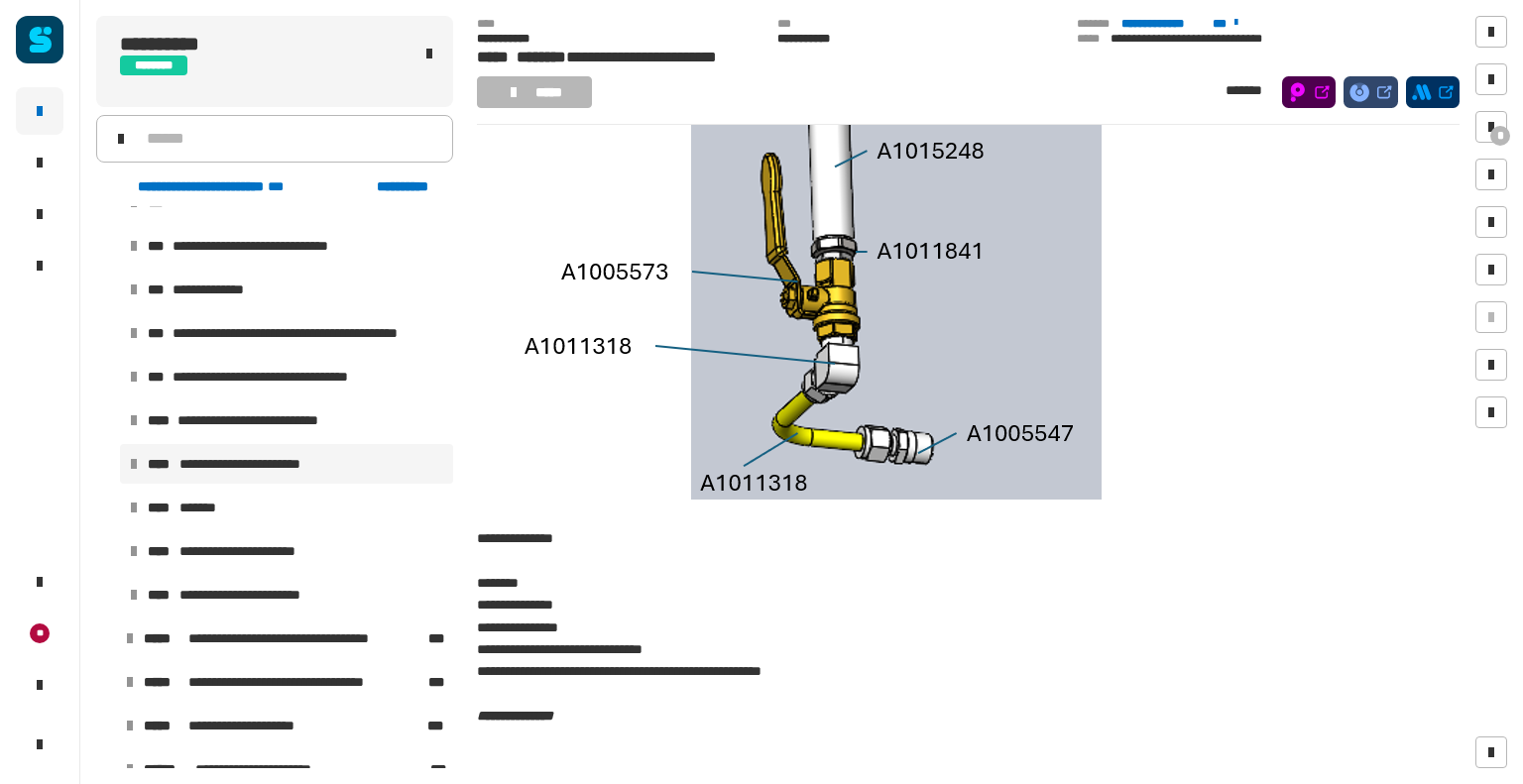 click on "**********" at bounding box center (287, 333) 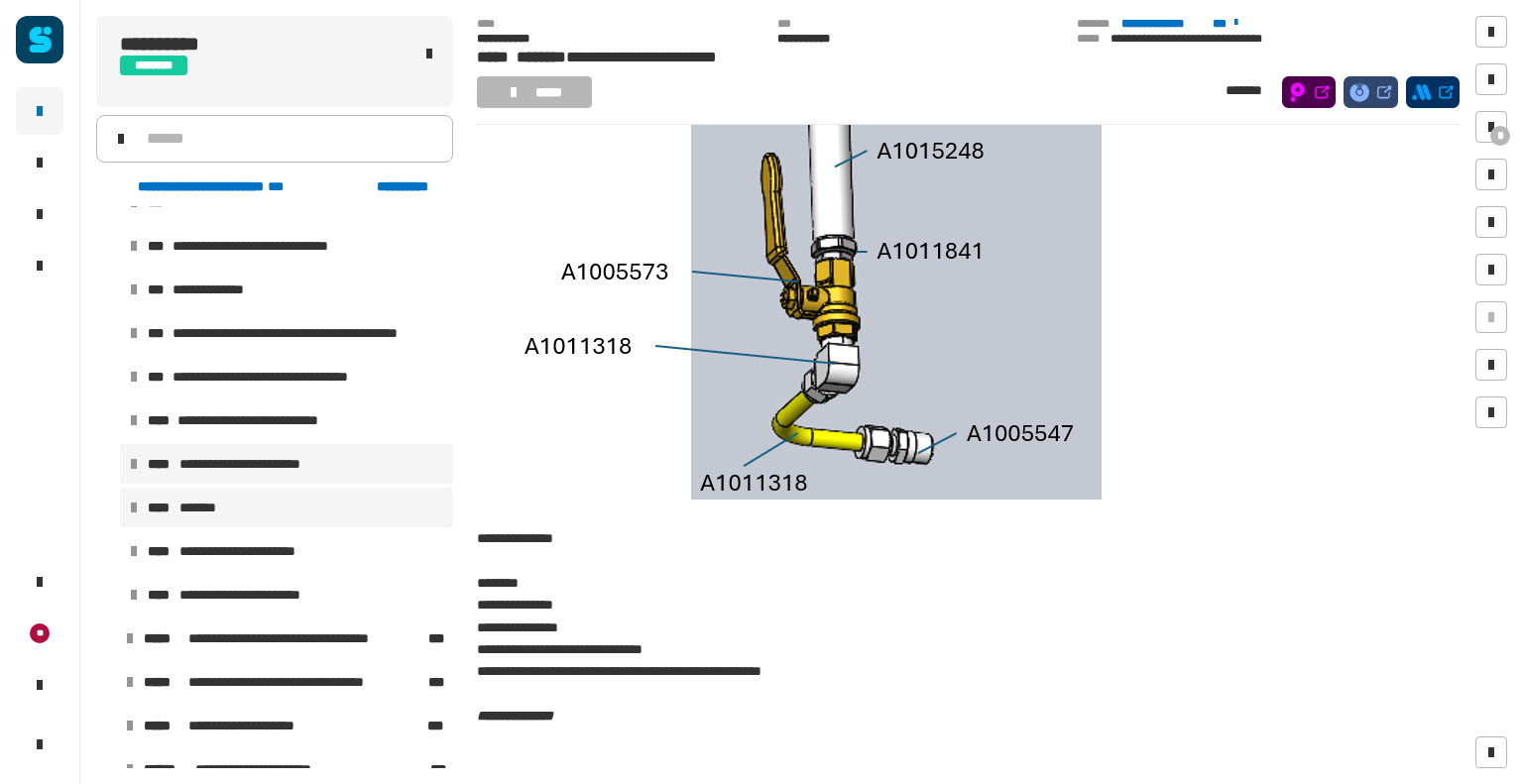 click on "**** *******" at bounding box center [287, 507] 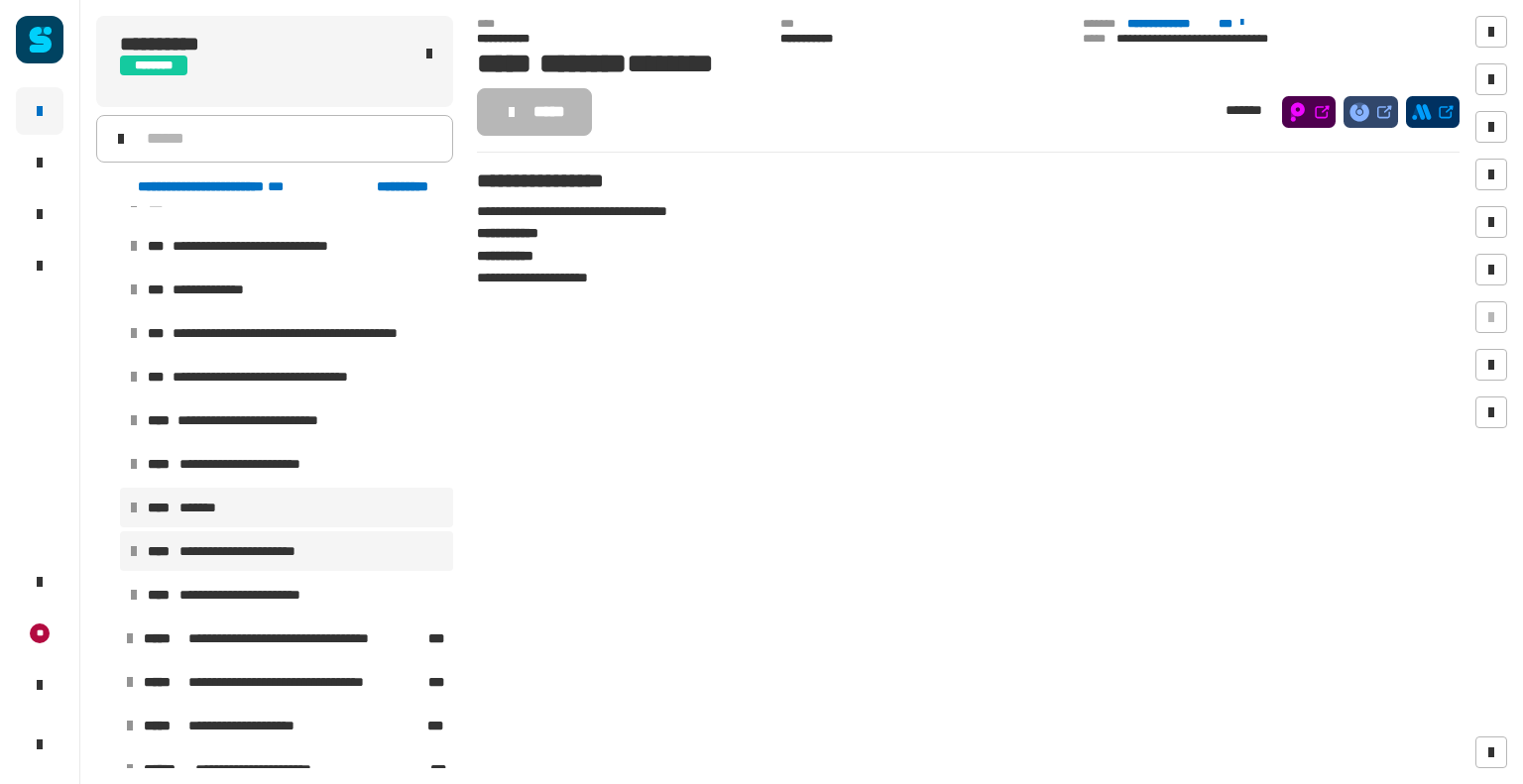 click on "**********" at bounding box center [249, 551] 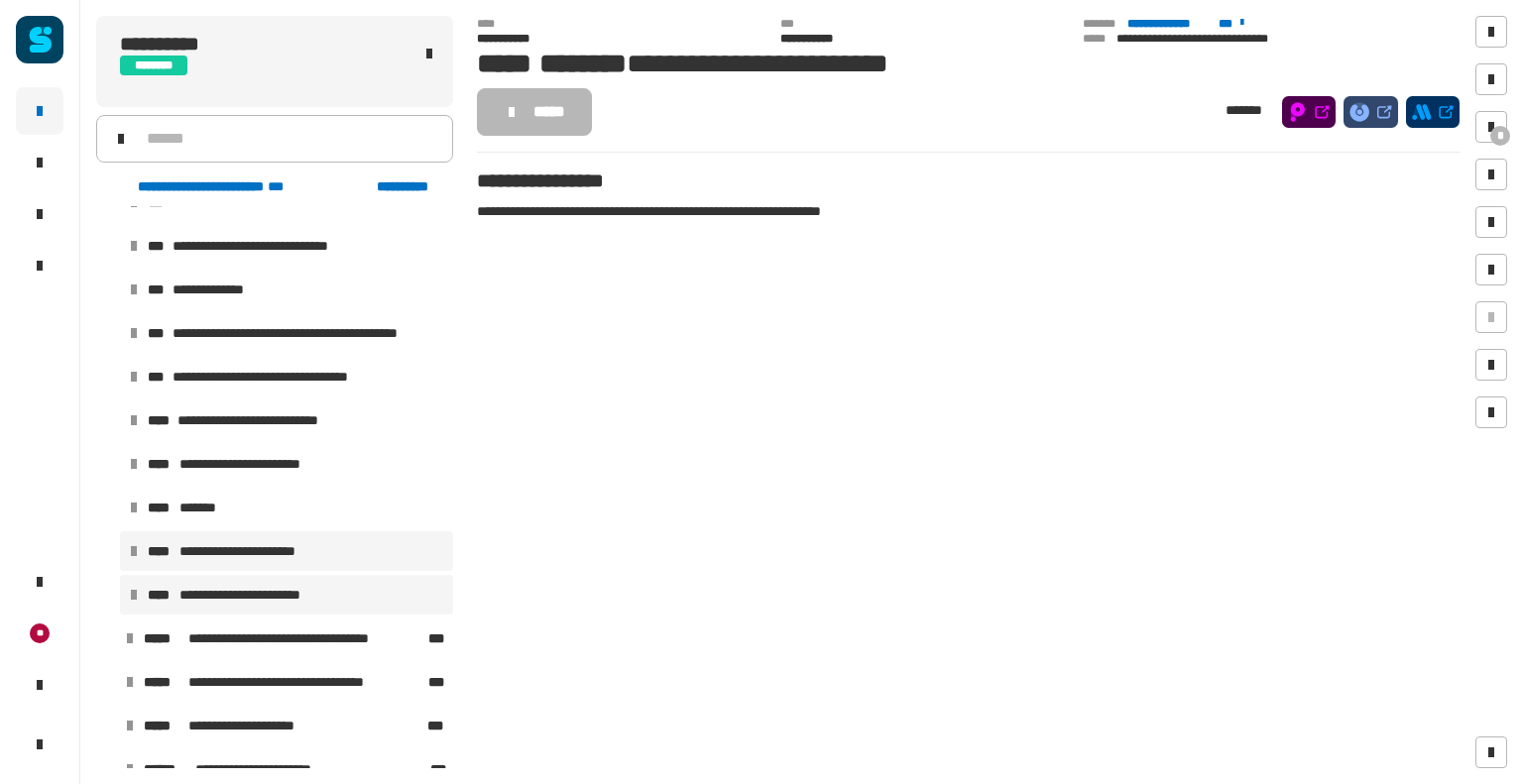 click on "**********" at bounding box center (264, 595) 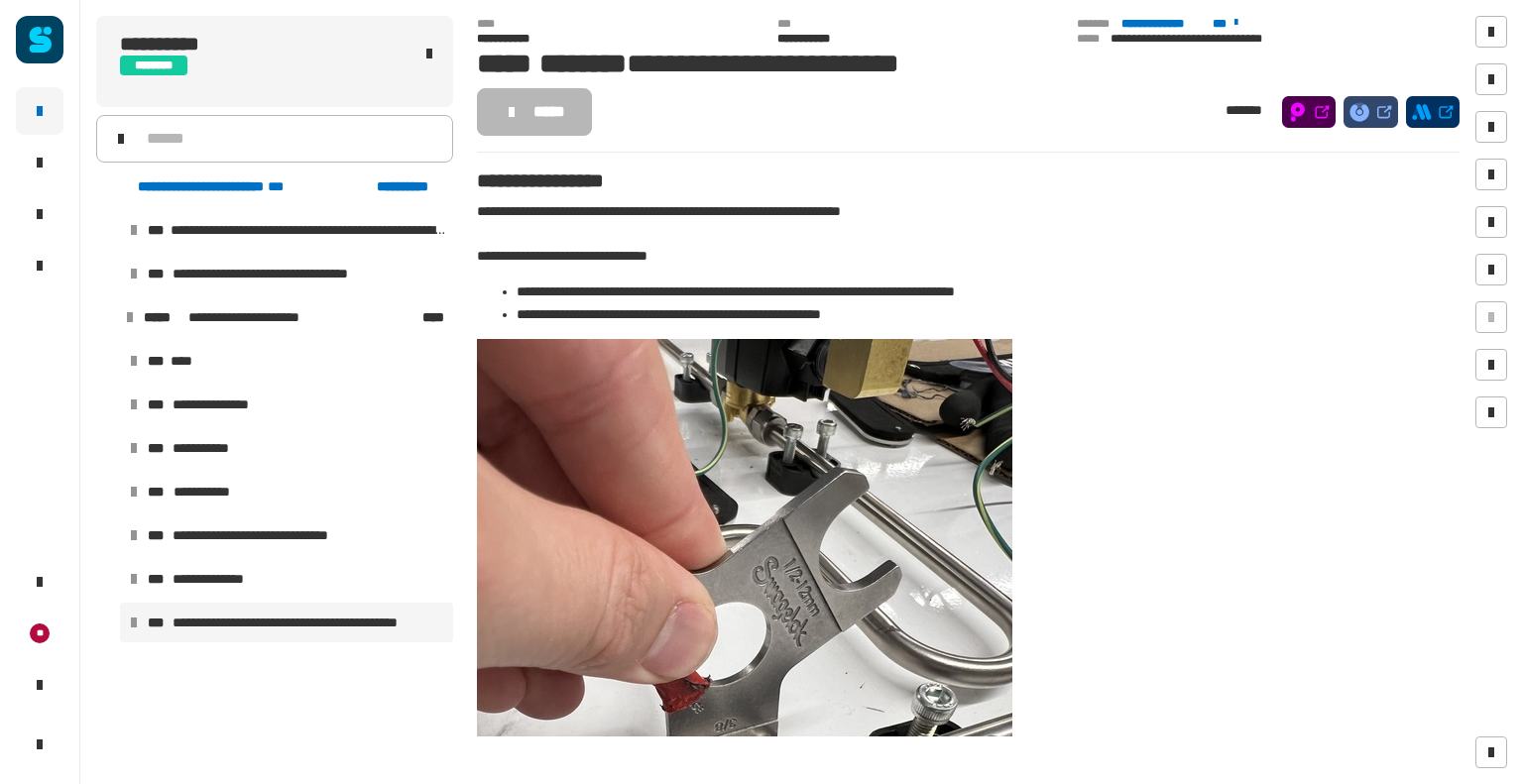 scroll, scrollTop: 0, scrollLeft: 0, axis: both 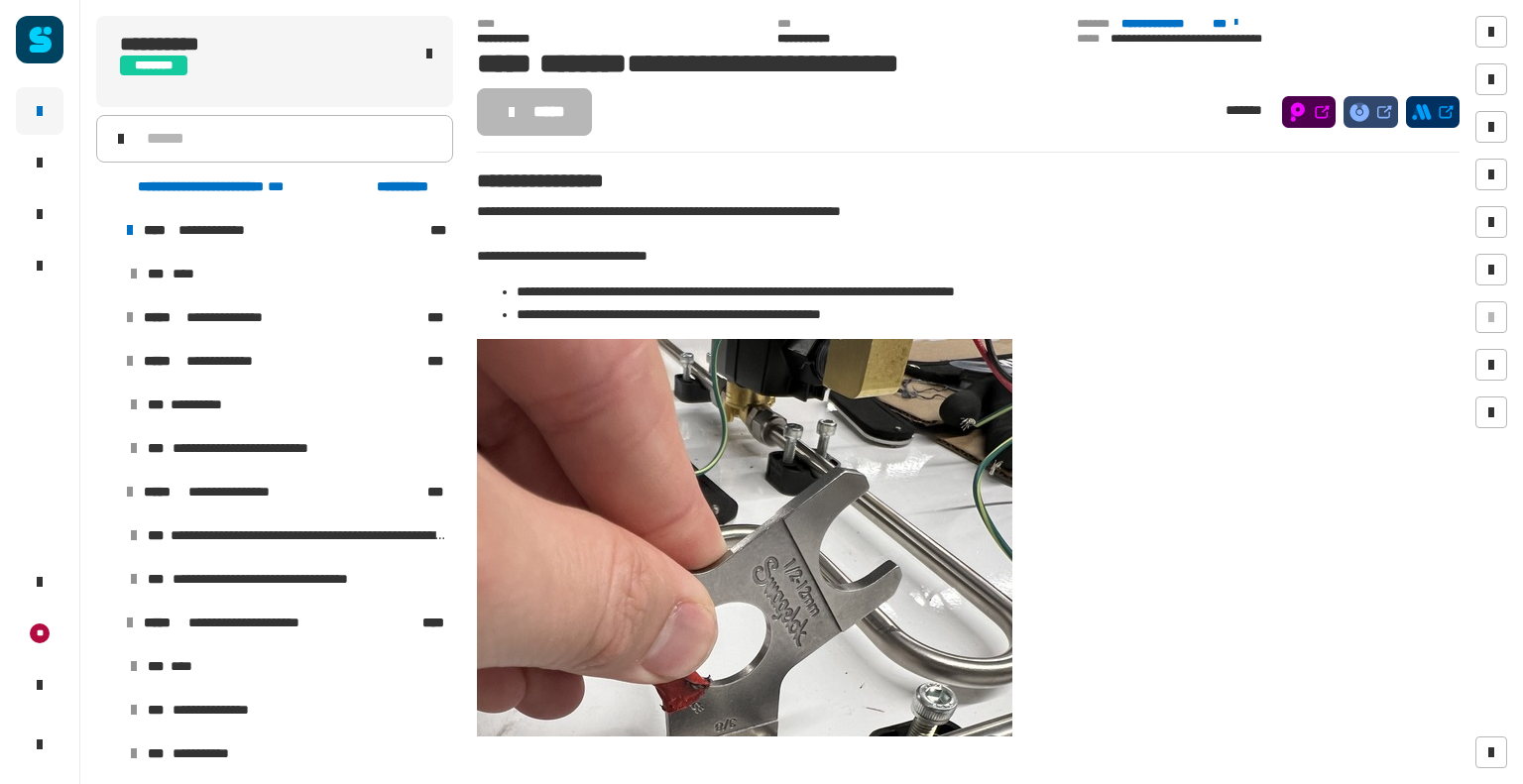 click at bounding box center (106, 492) 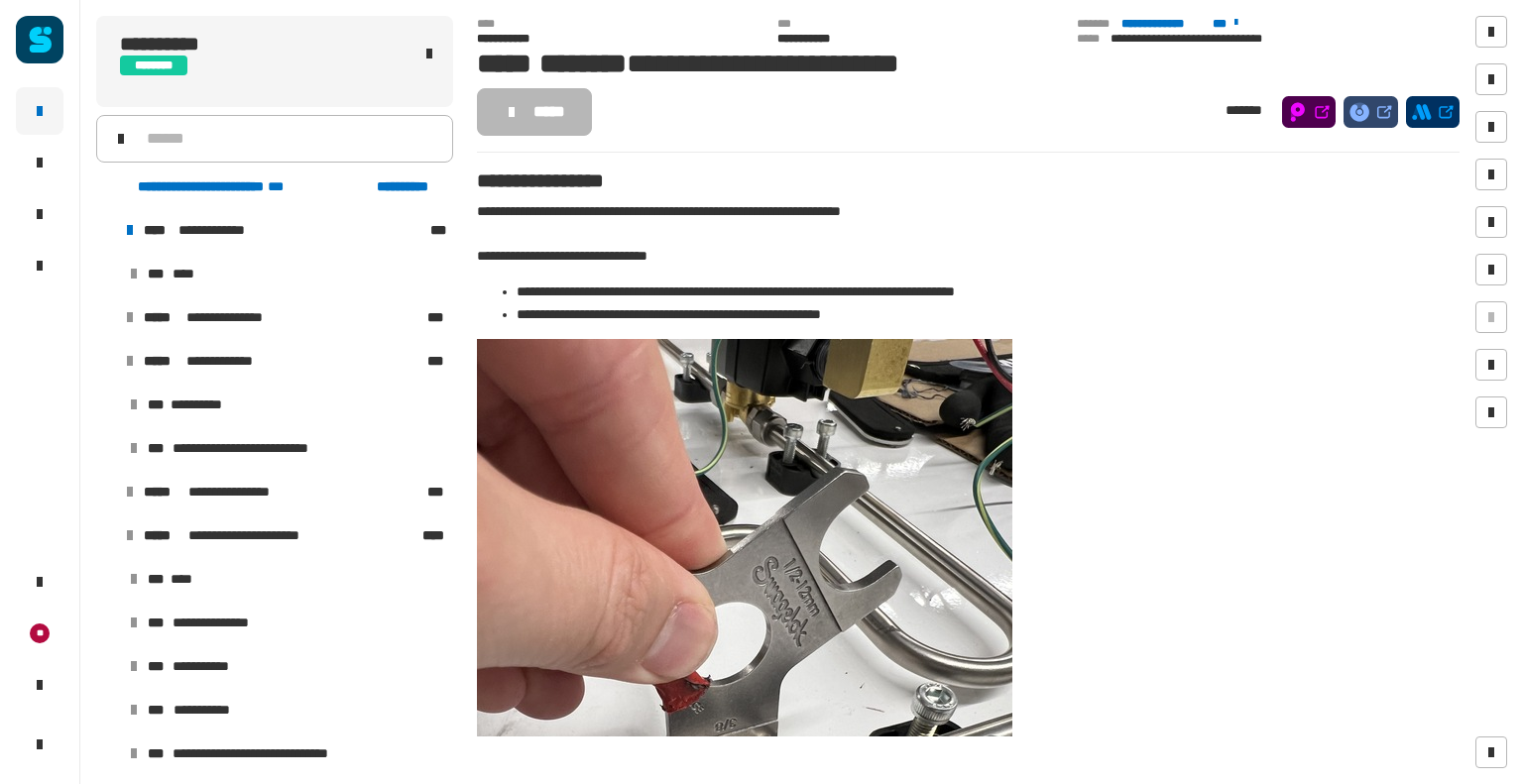click at bounding box center (106, 535) 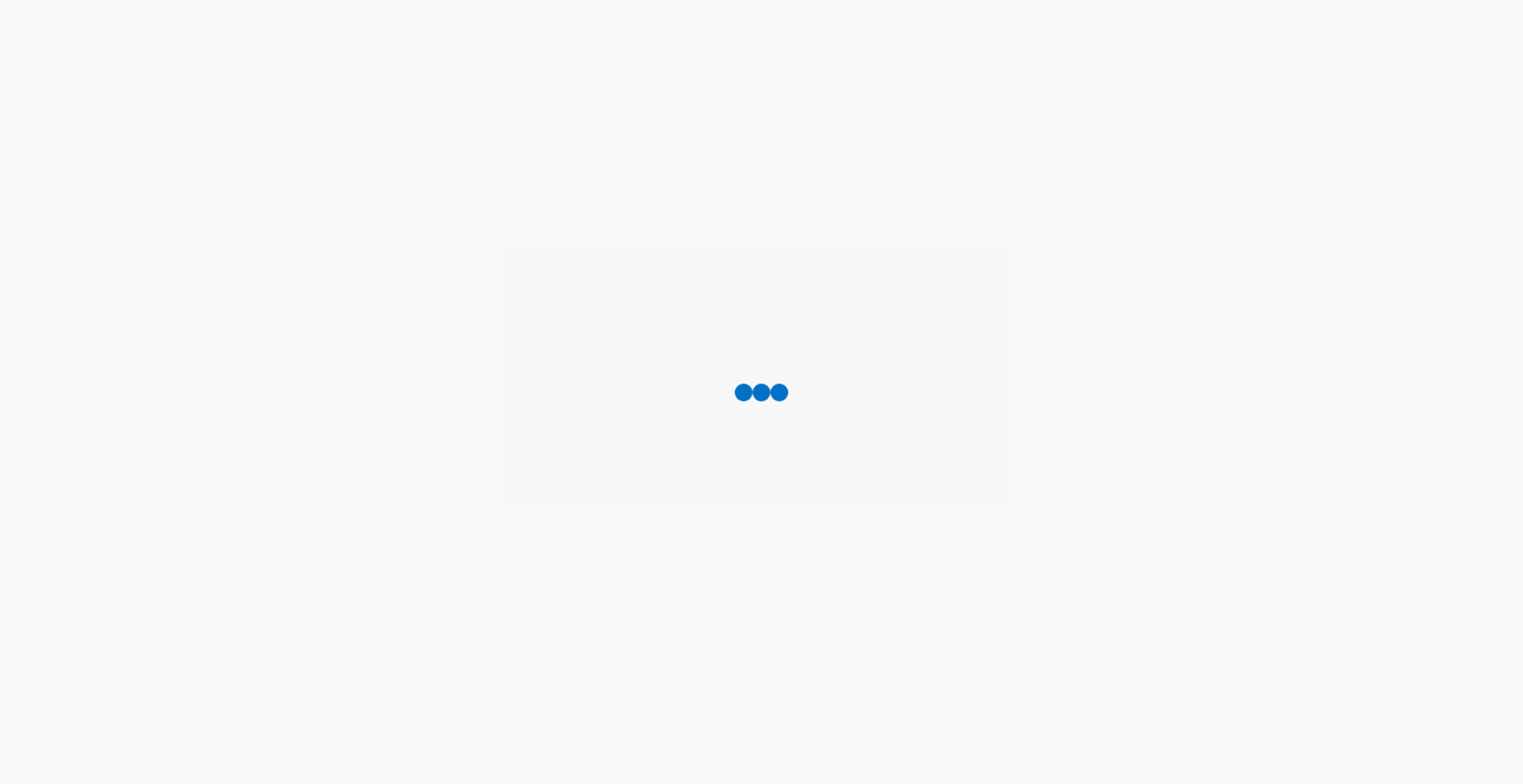 scroll, scrollTop: 0, scrollLeft: 0, axis: both 